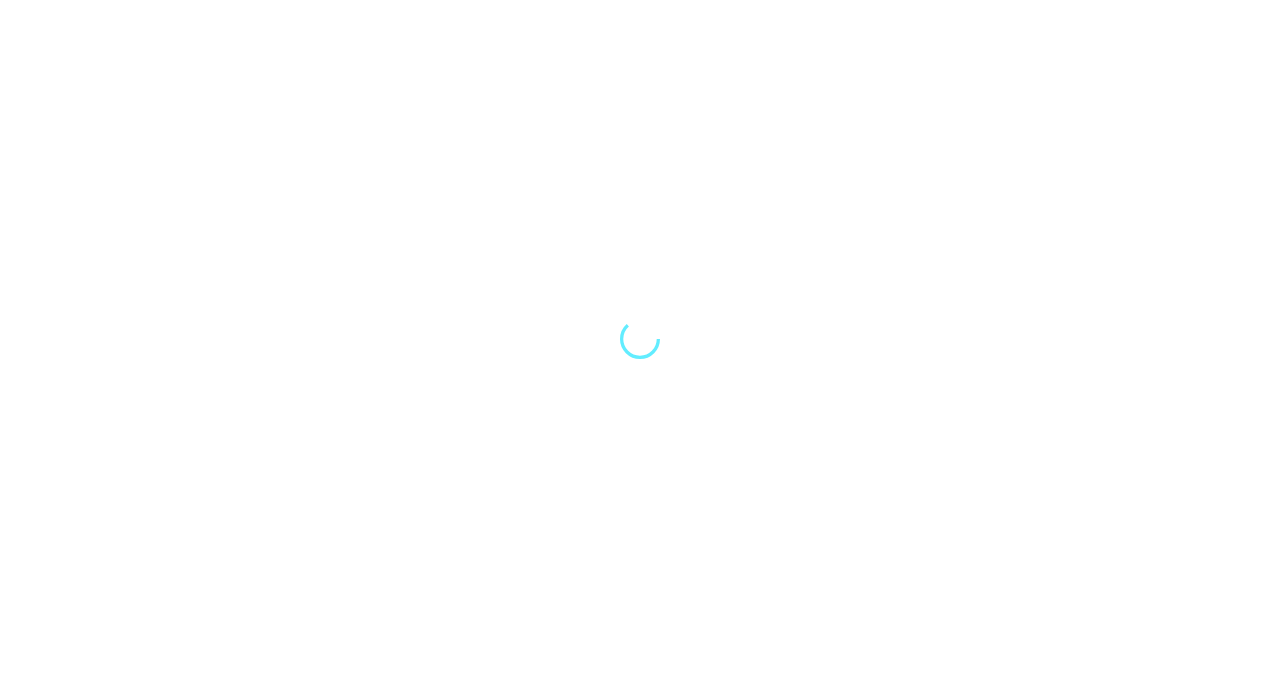 scroll, scrollTop: 0, scrollLeft: 0, axis: both 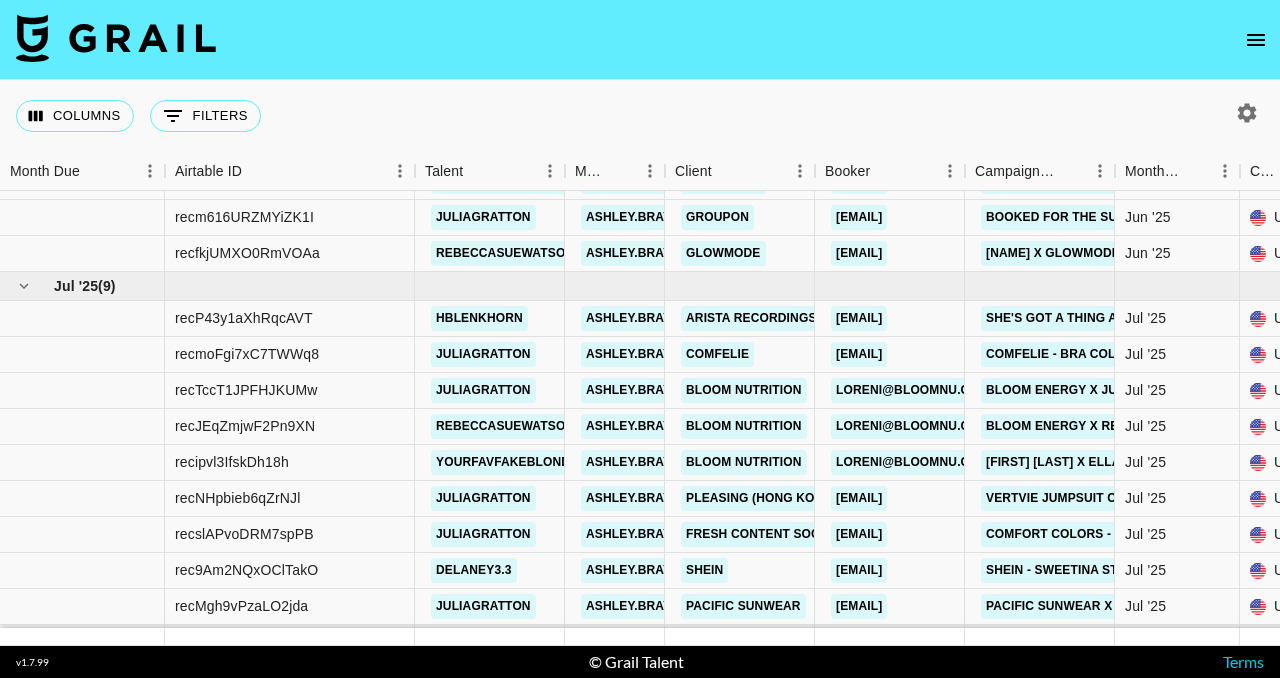 click at bounding box center [1256, 40] 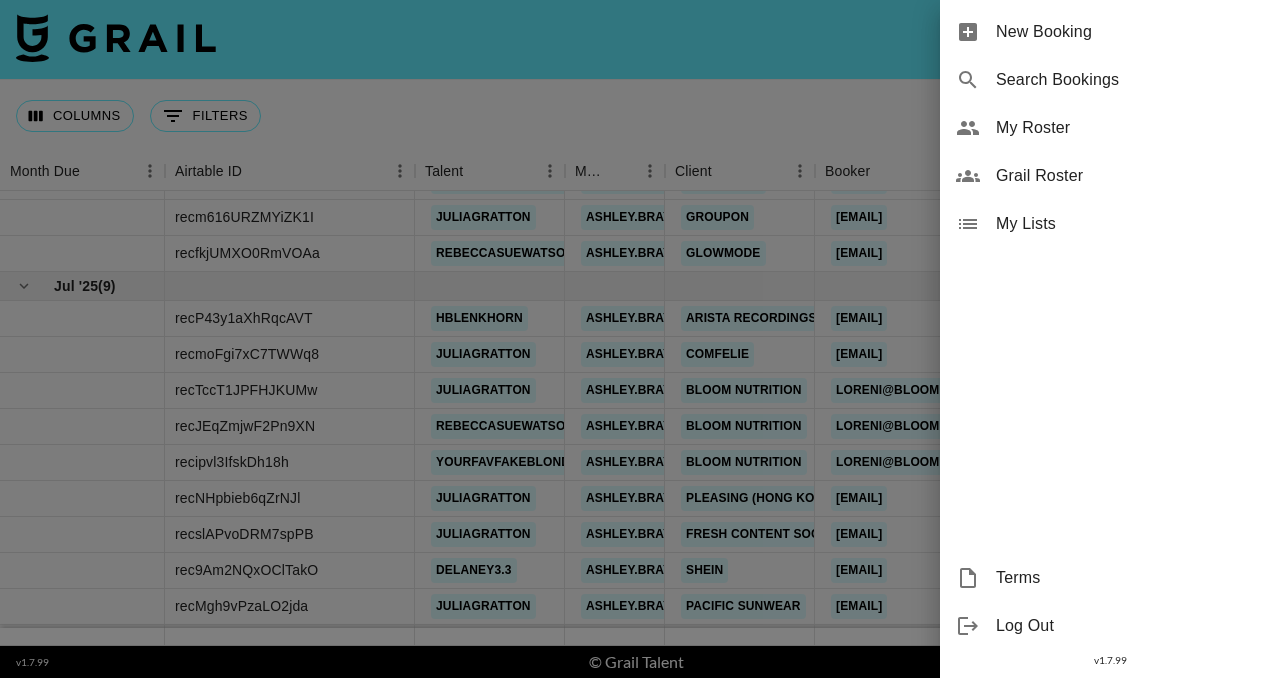 click on "My Roster" at bounding box center [1130, 128] 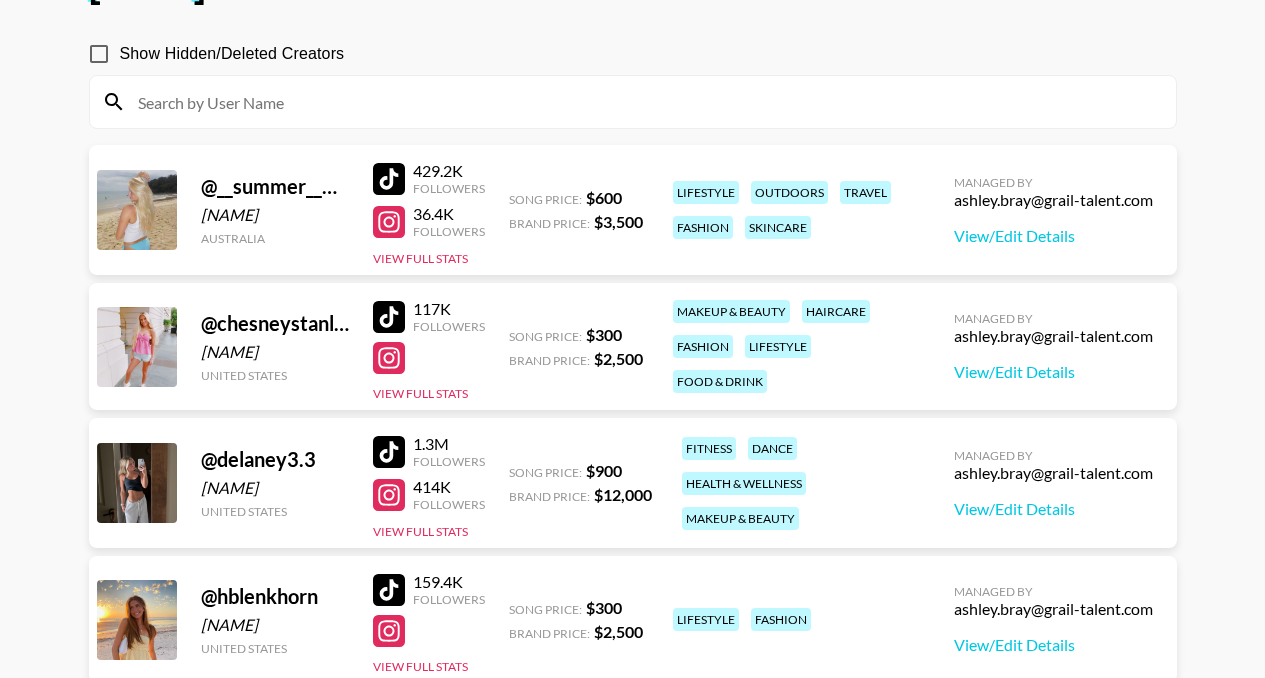 scroll, scrollTop: 184, scrollLeft: 0, axis: vertical 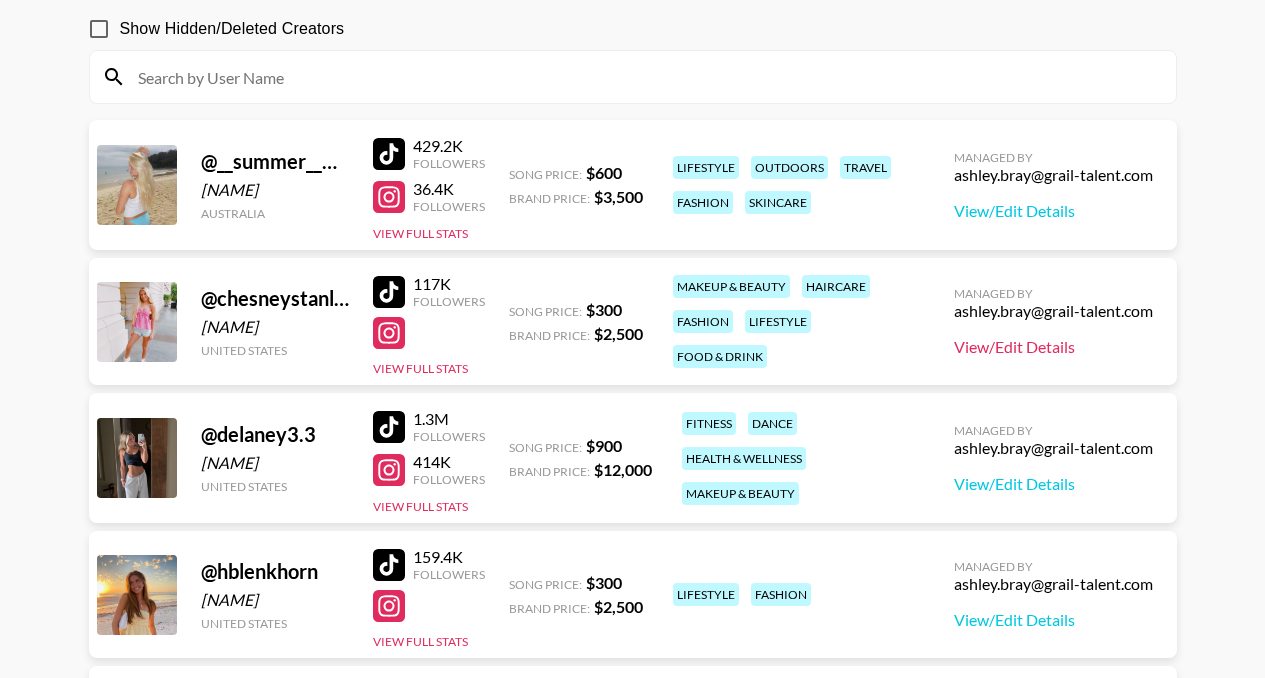 click on "View/Edit Details" at bounding box center [1053, 347] 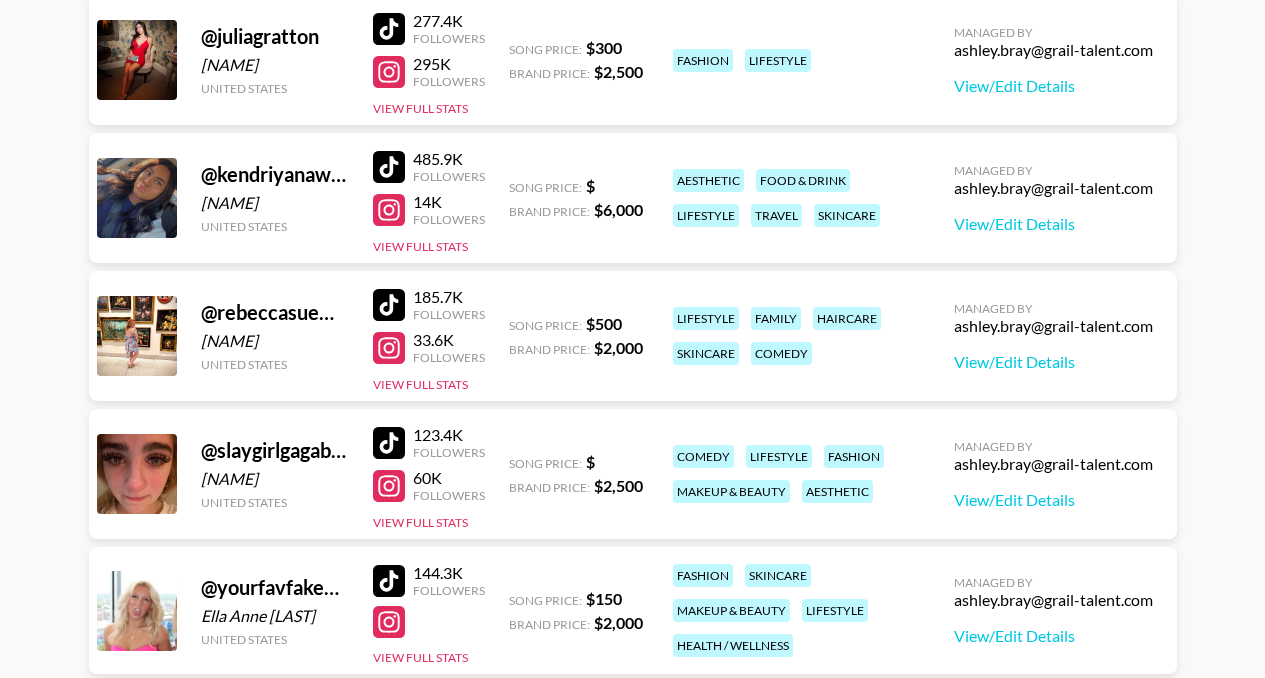 scroll, scrollTop: 850, scrollLeft: 0, axis: vertical 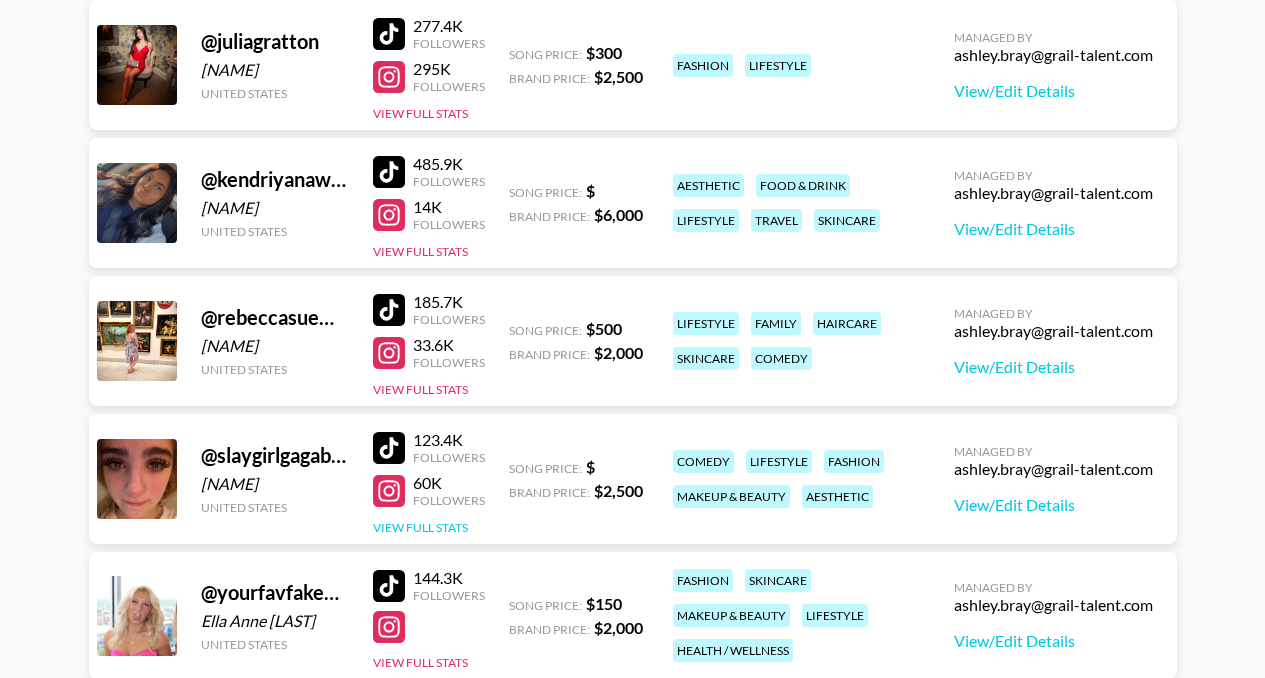 click on "View Full Stats" at bounding box center [420, 527] 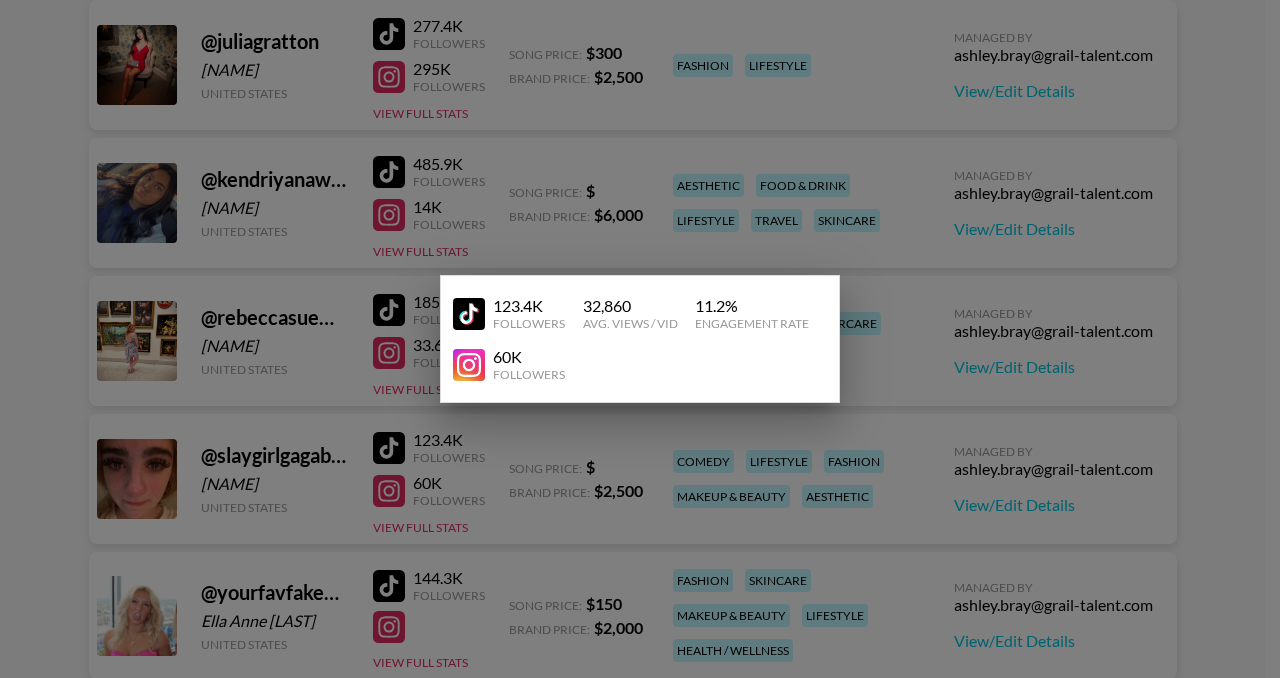 click at bounding box center [640, 339] 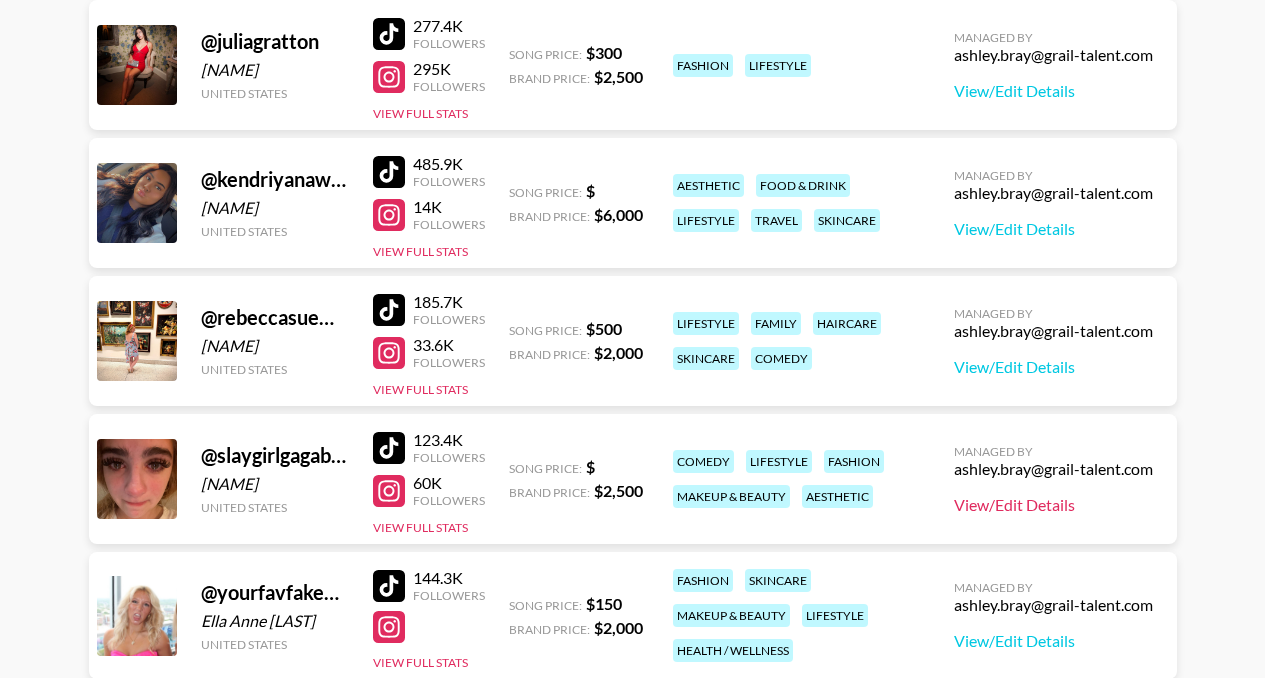 click on "View/Edit Details" at bounding box center [1053, 505] 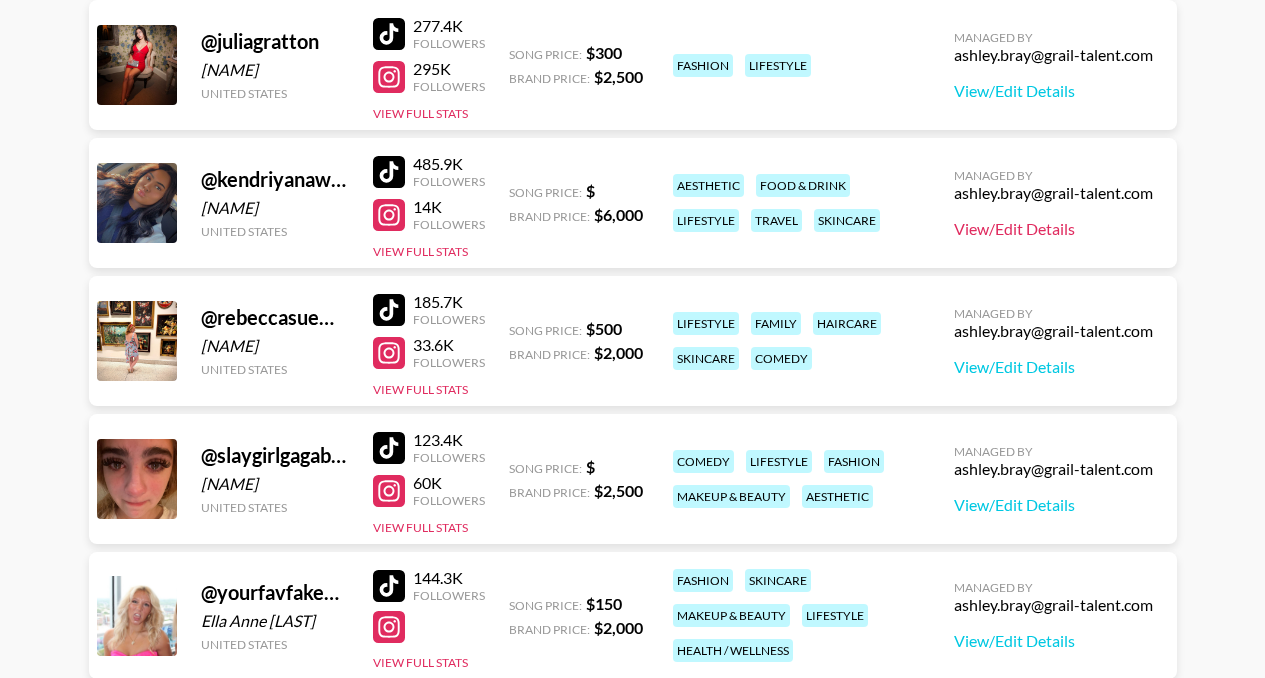 click on "View/Edit Details" at bounding box center [1053, 229] 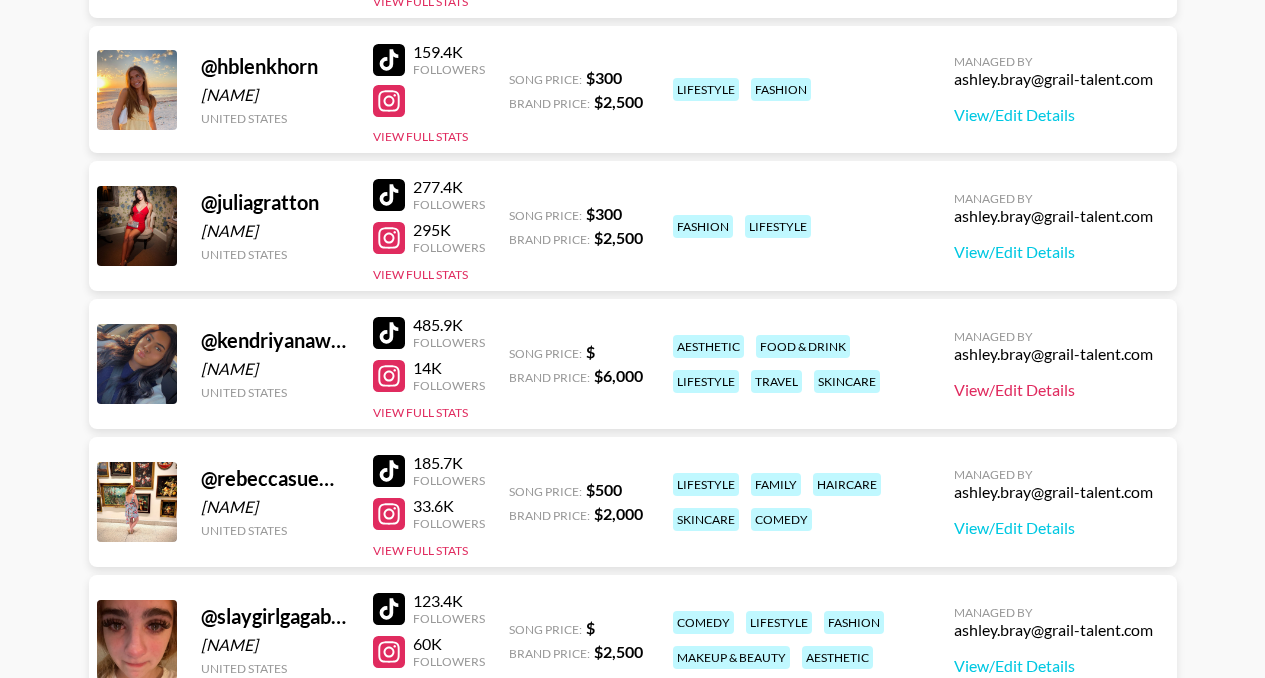 scroll, scrollTop: 664, scrollLeft: 0, axis: vertical 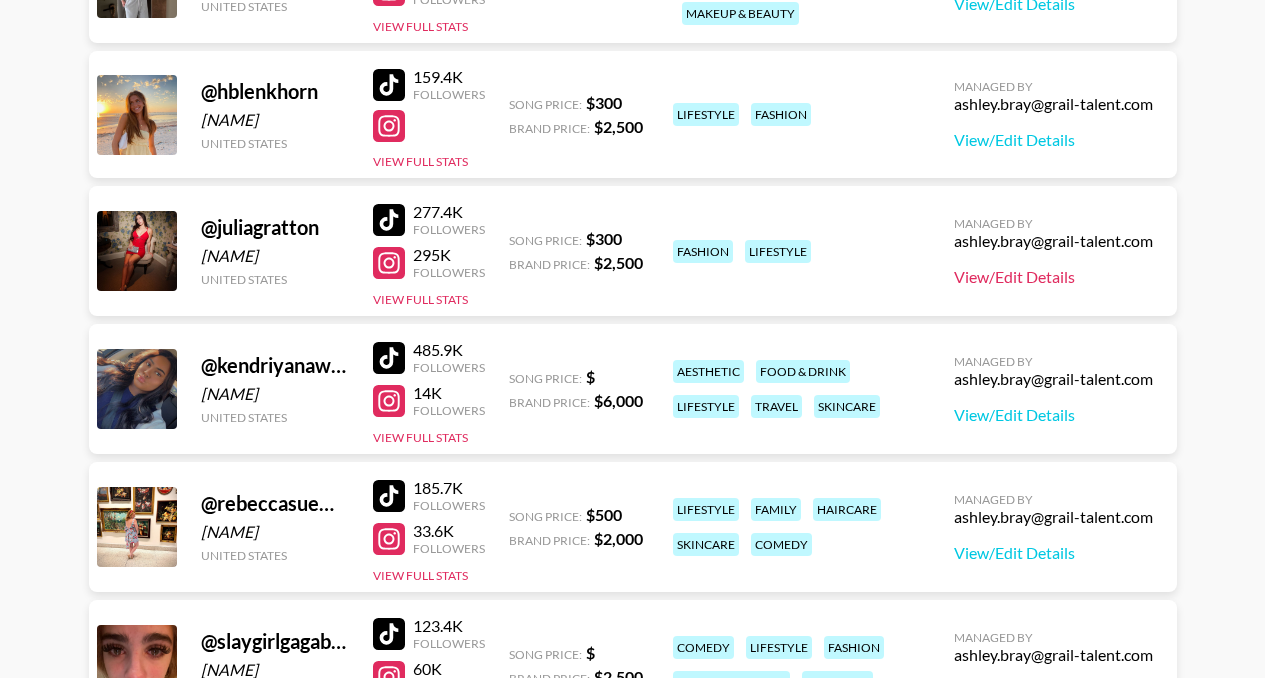 click on "View/Edit Details" at bounding box center [1053, 277] 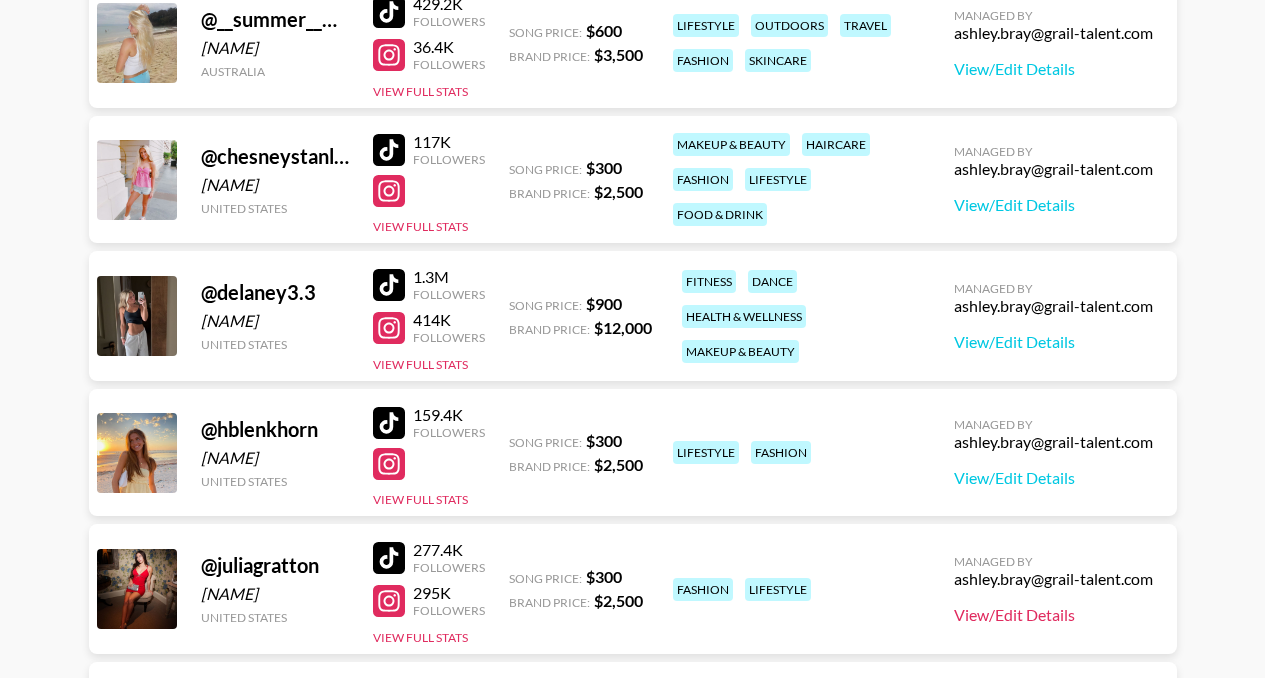 scroll, scrollTop: 197, scrollLeft: 0, axis: vertical 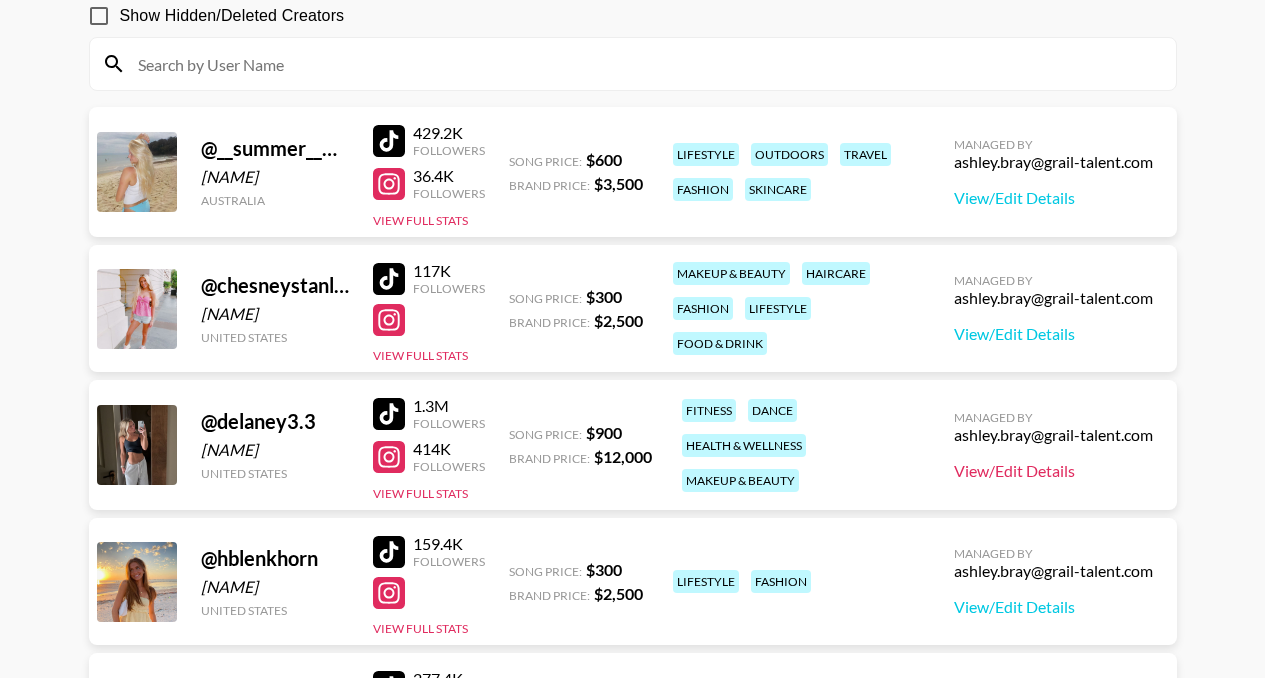 click on "View/Edit Details" at bounding box center (1053, 471) 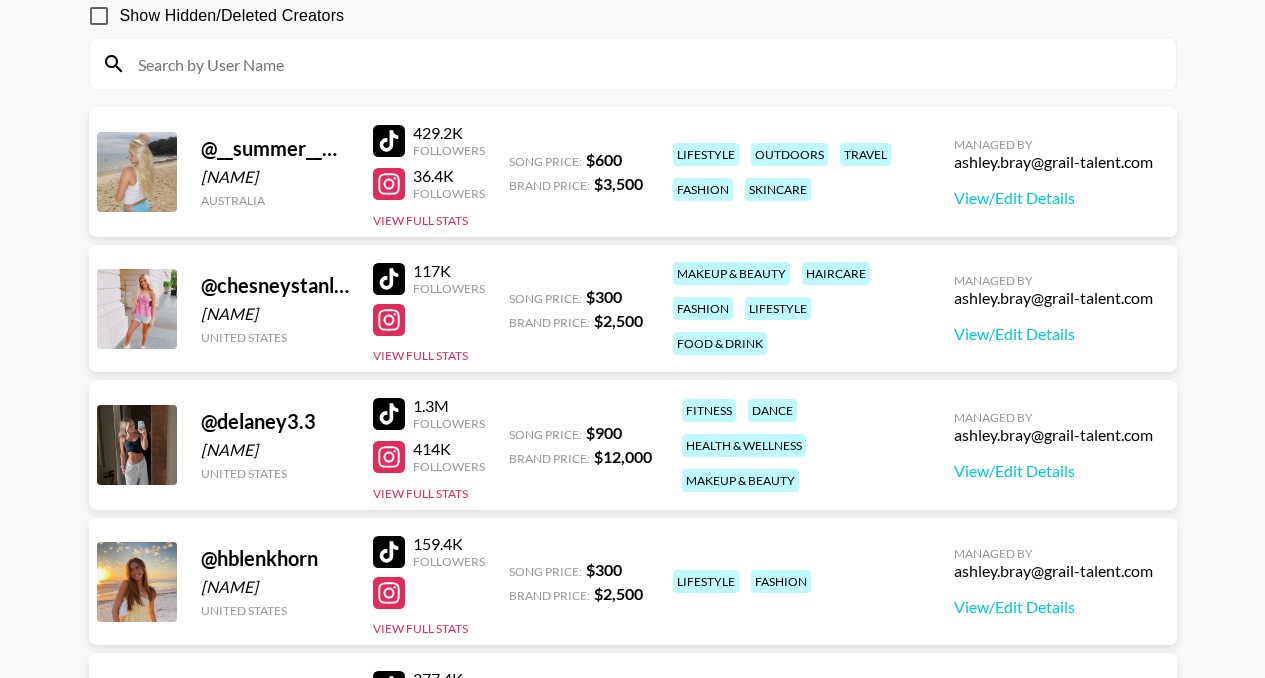 click on "Managed By ashley.bray@grail-talent.com View/Edit Details" at bounding box center (1053, 172) 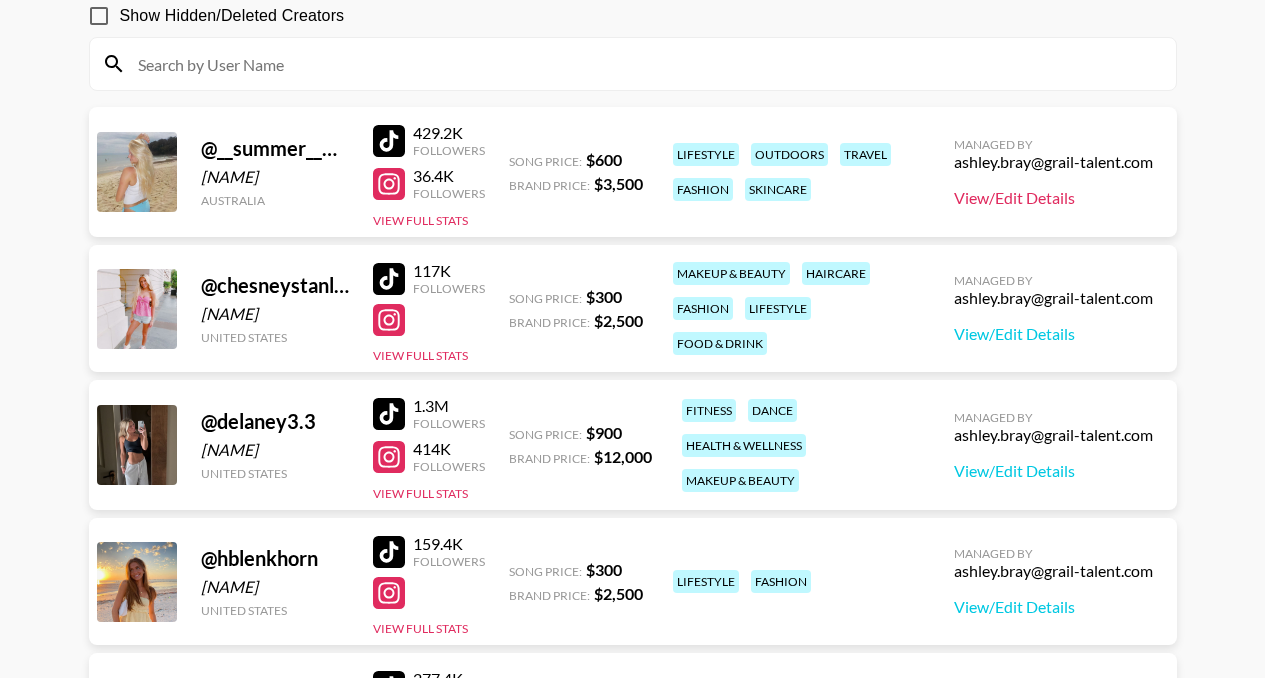 click on "View/Edit Details" at bounding box center [1053, 198] 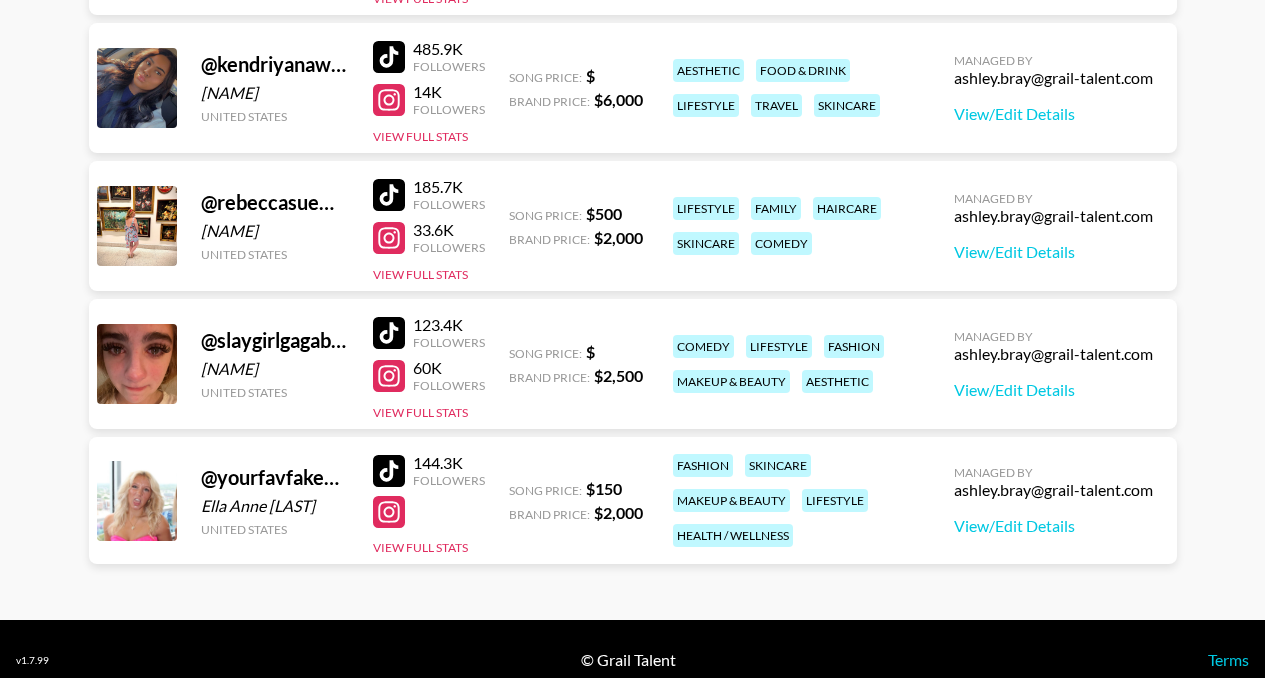 scroll, scrollTop: 987, scrollLeft: 0, axis: vertical 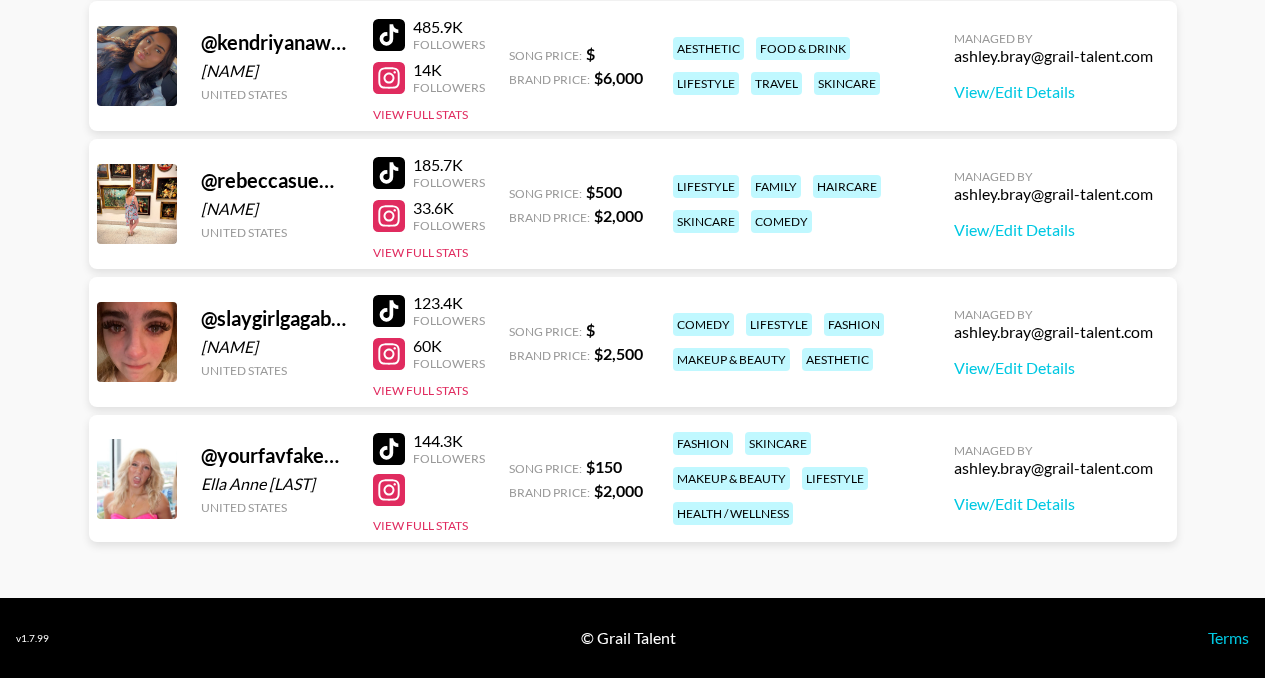 click on "Managed By ashley.bray@grail-talent.com View/Edit Details" at bounding box center (1053, 478) 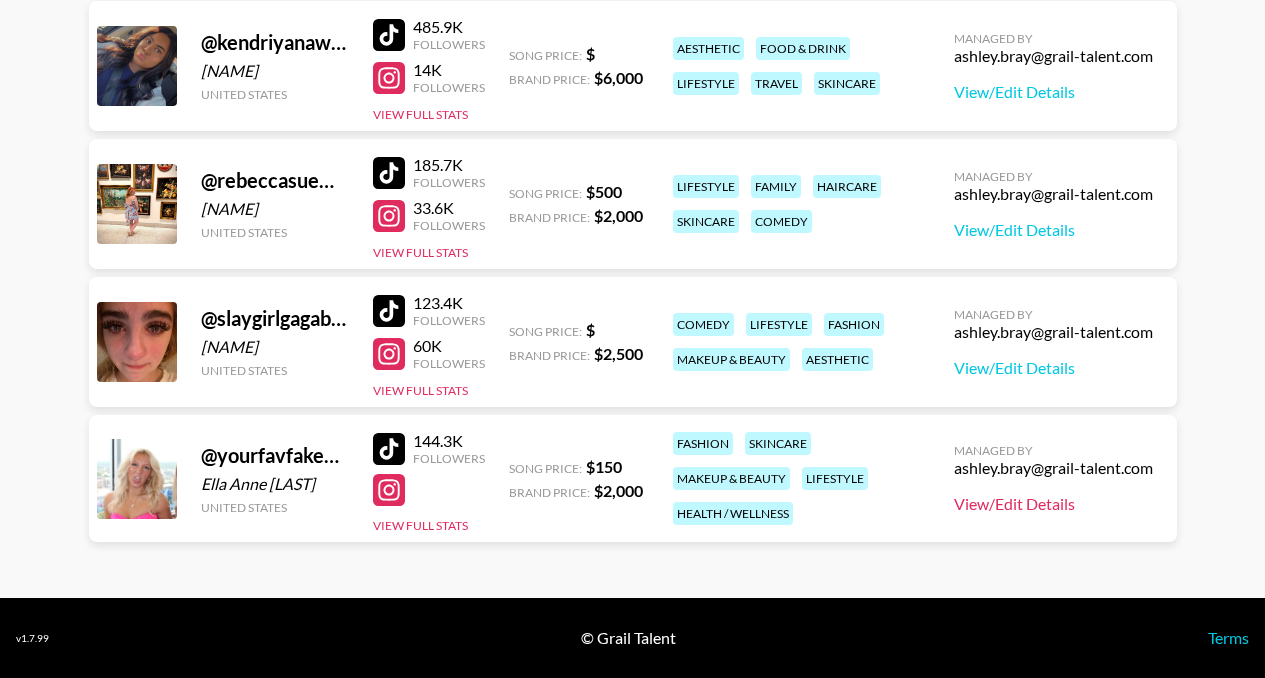 click on "View/Edit Details" at bounding box center (1053, 504) 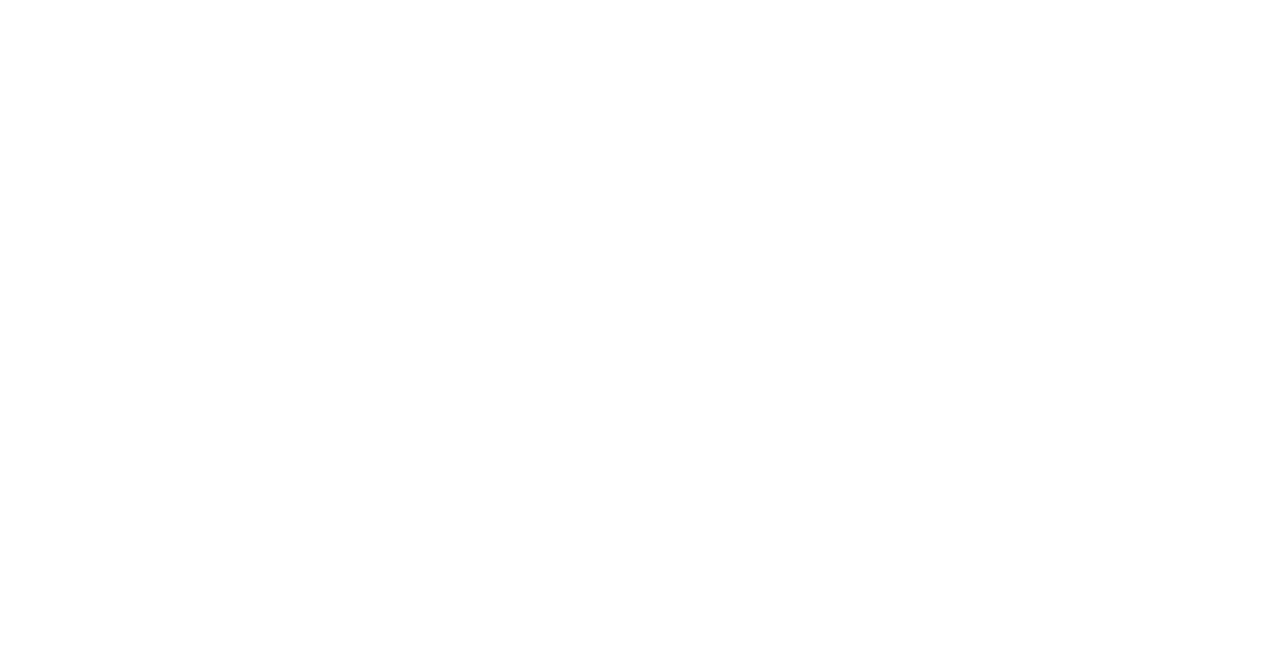 scroll, scrollTop: 0, scrollLeft: 0, axis: both 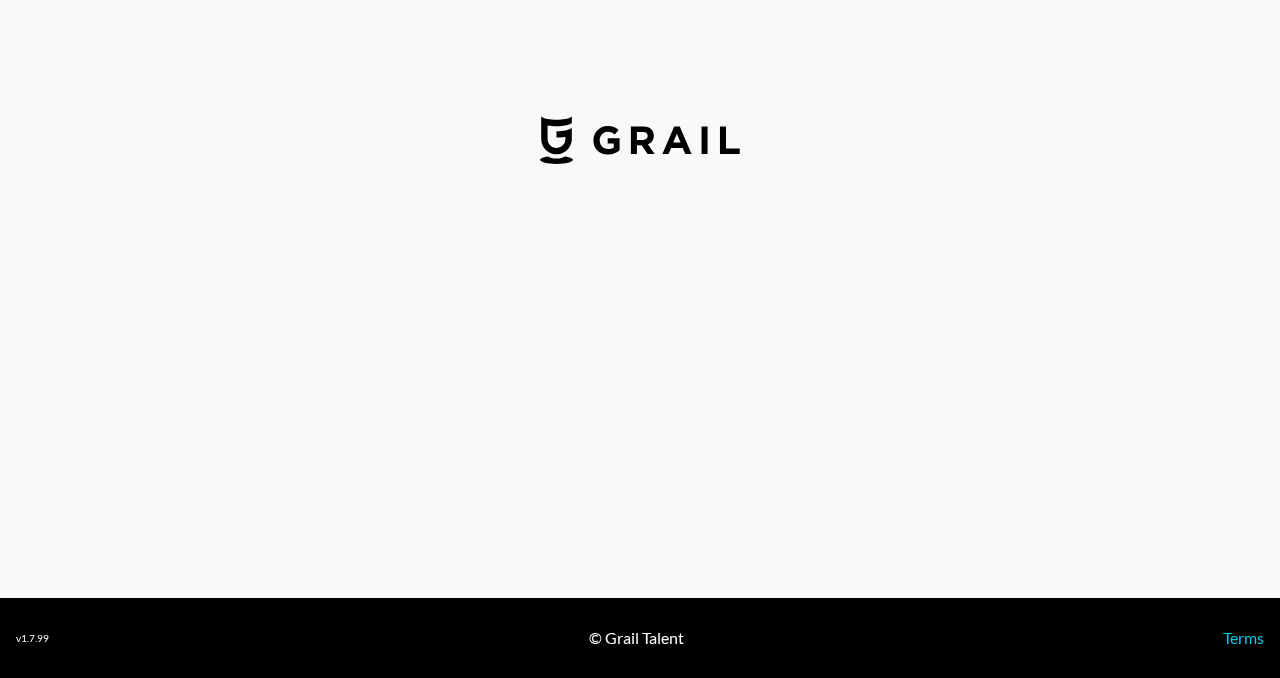 select on "USD" 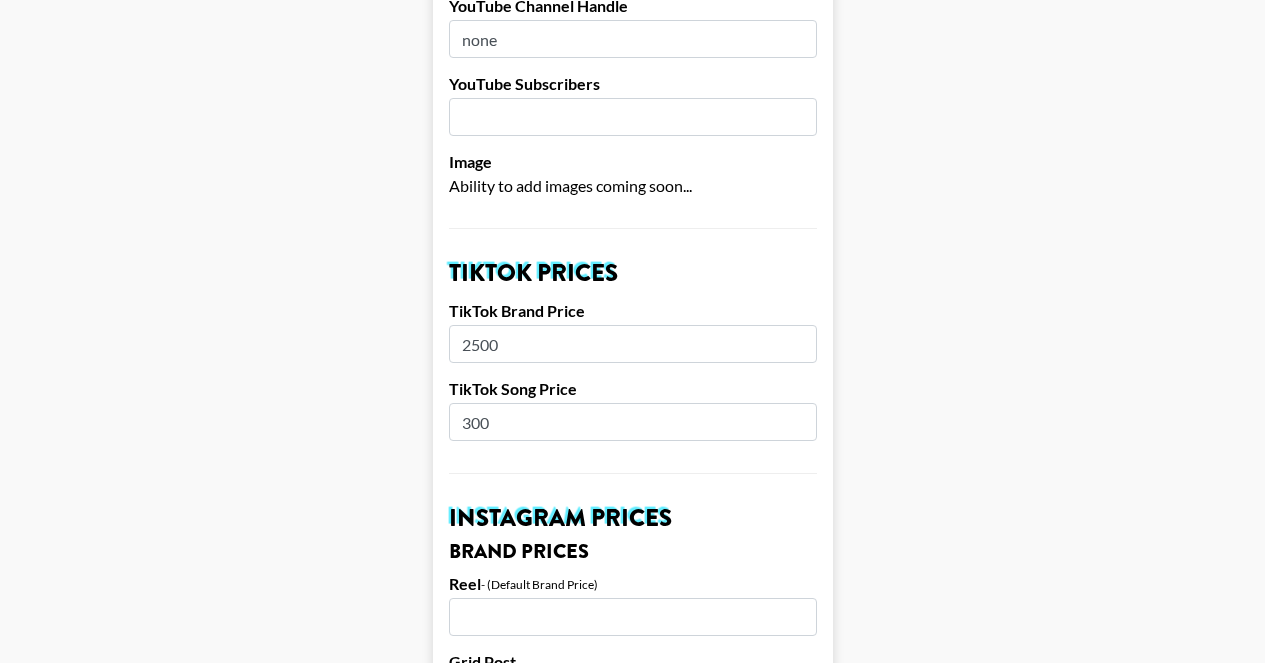 scroll, scrollTop: 0, scrollLeft: 0, axis: both 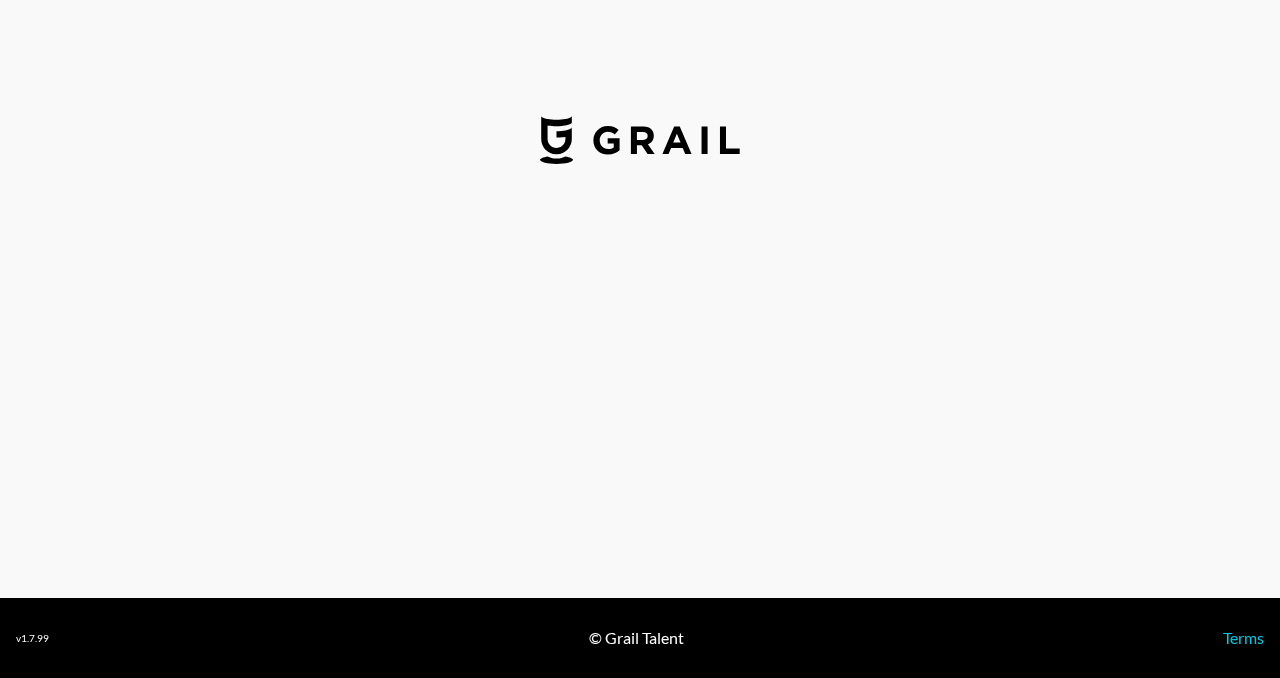 select on "USD" 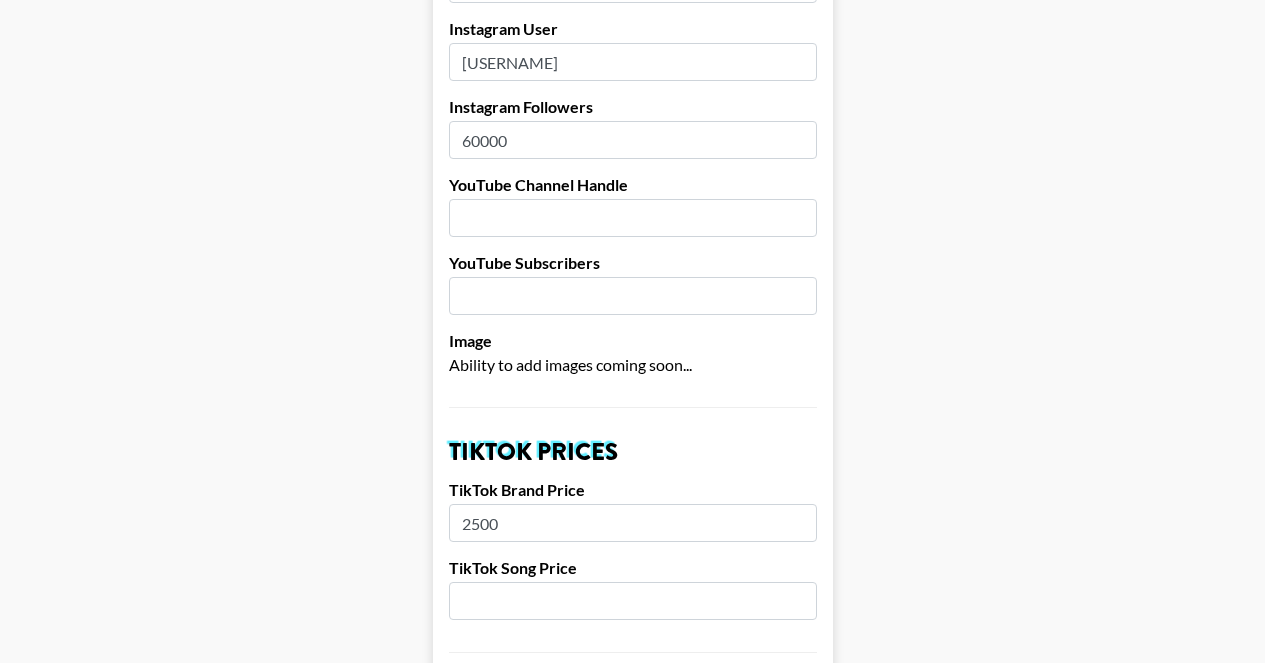 scroll, scrollTop: 311, scrollLeft: 0, axis: vertical 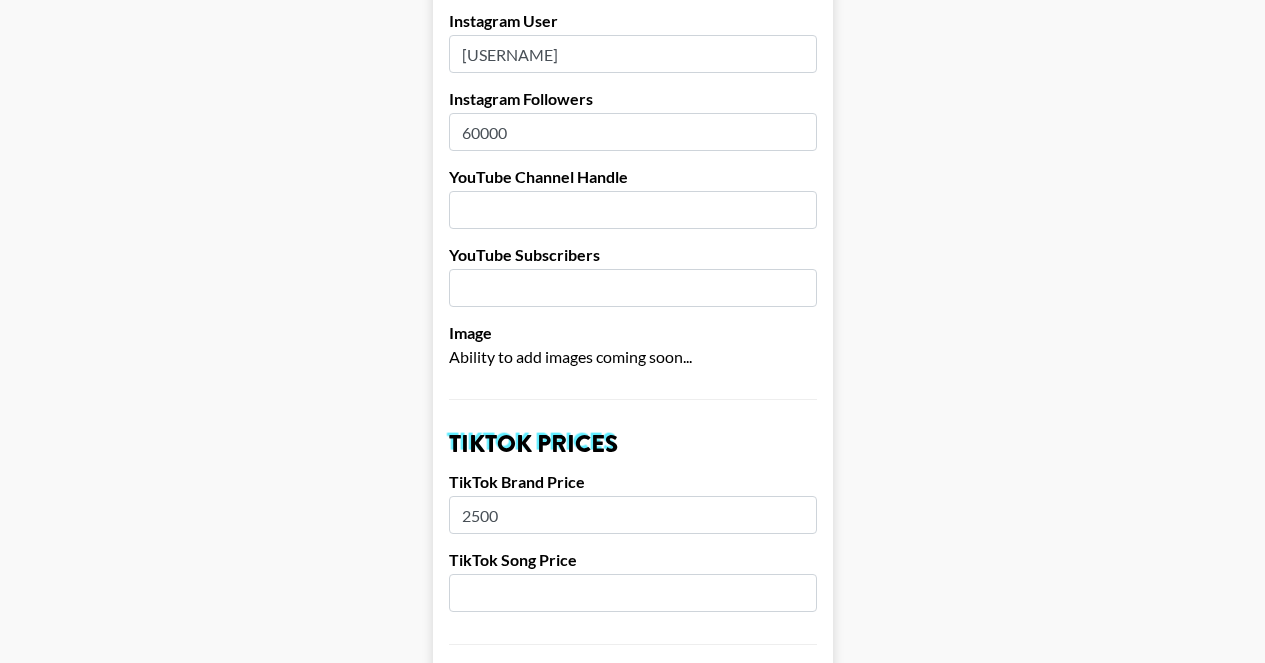 click on "2500" at bounding box center [633, 515] 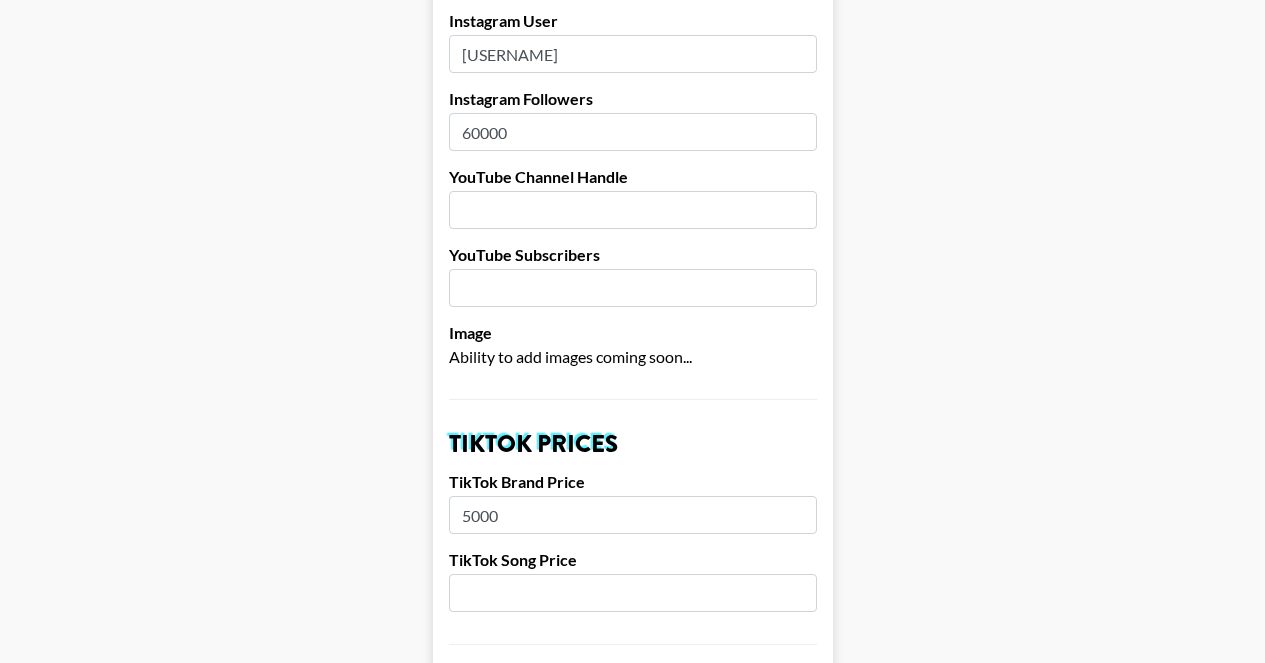 type on "5000" 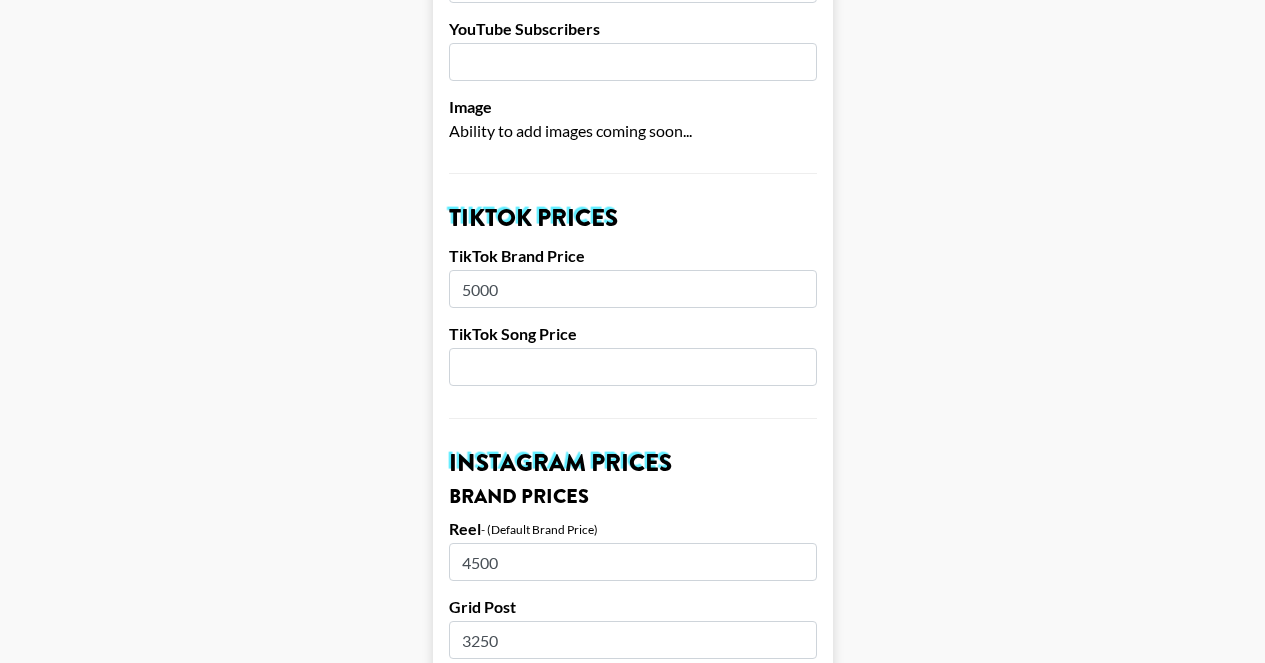 scroll, scrollTop: 538, scrollLeft: 0, axis: vertical 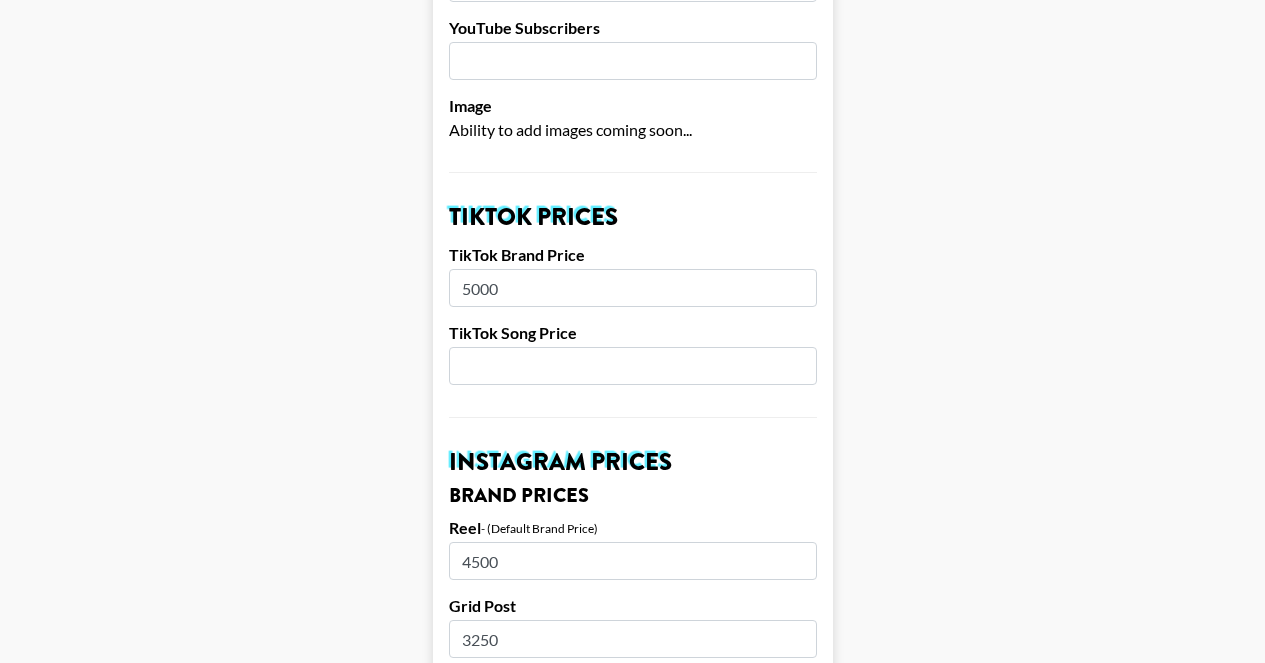click on "4500" at bounding box center (633, 561) 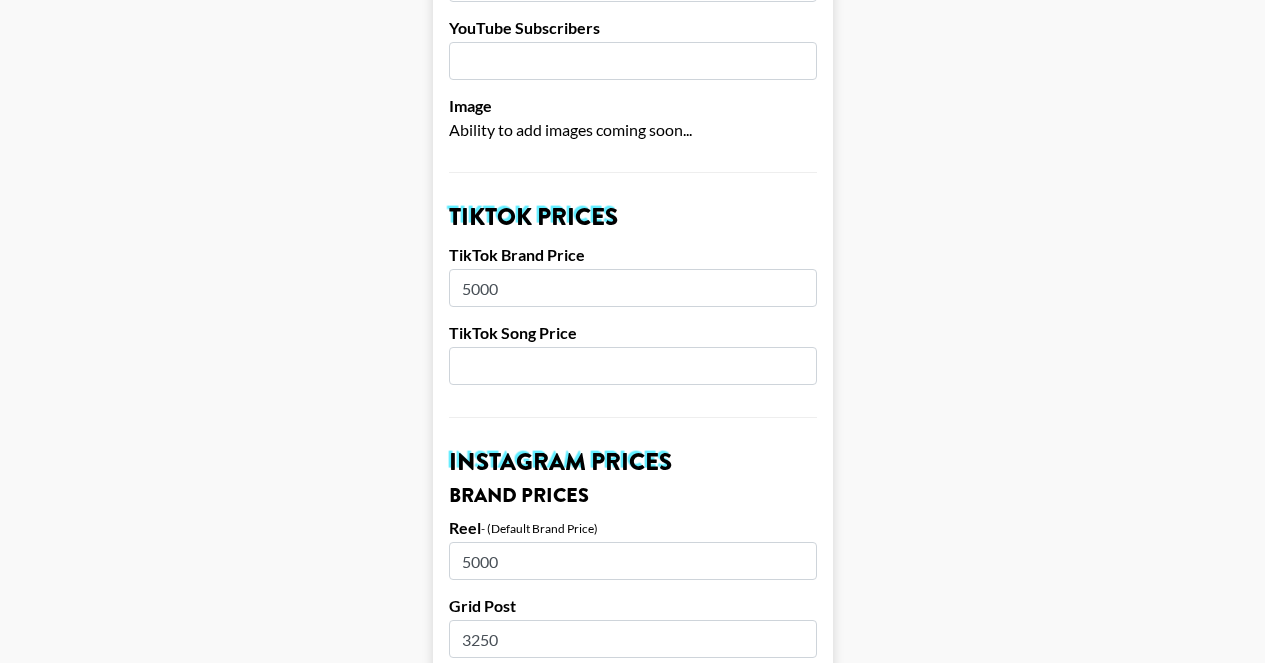 type on "5000" 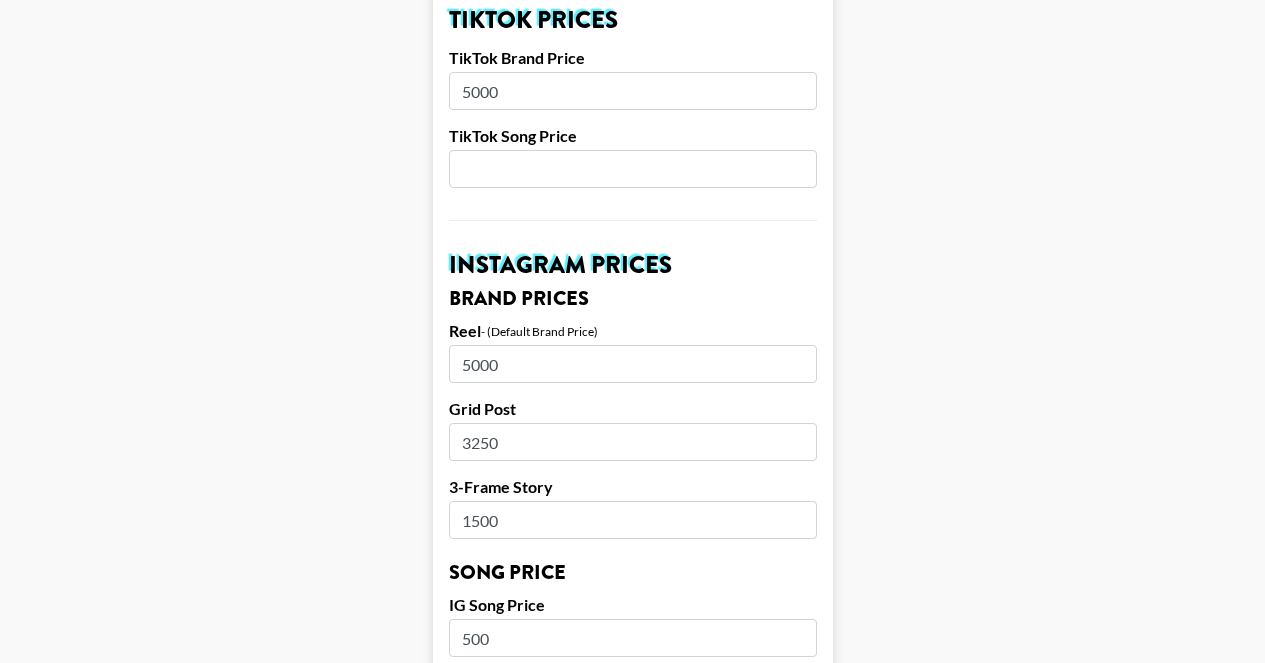 click on "3250" at bounding box center (633, 442) 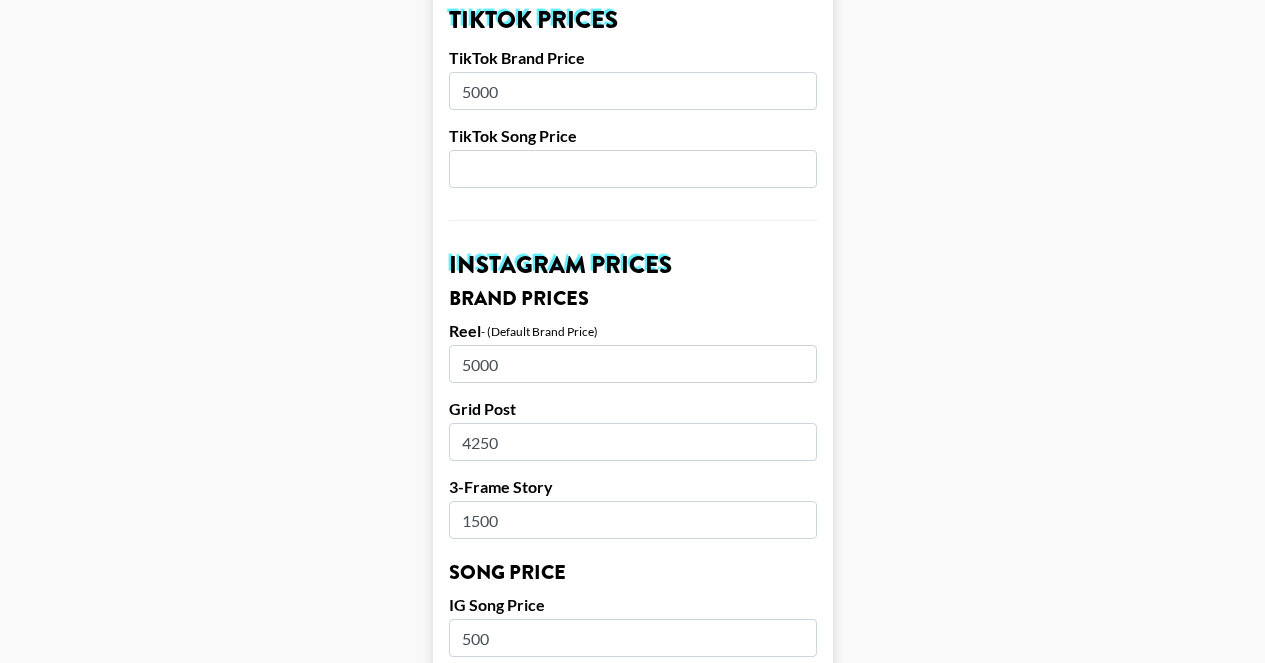 type on "4250" 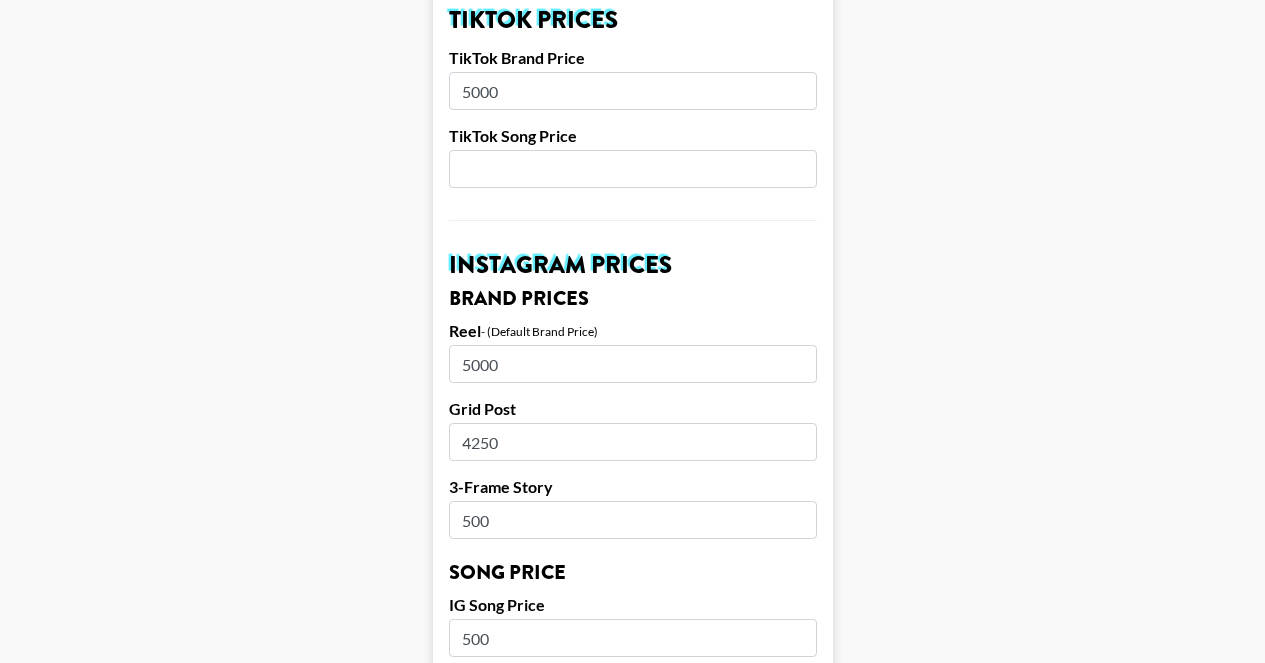 type on "2500" 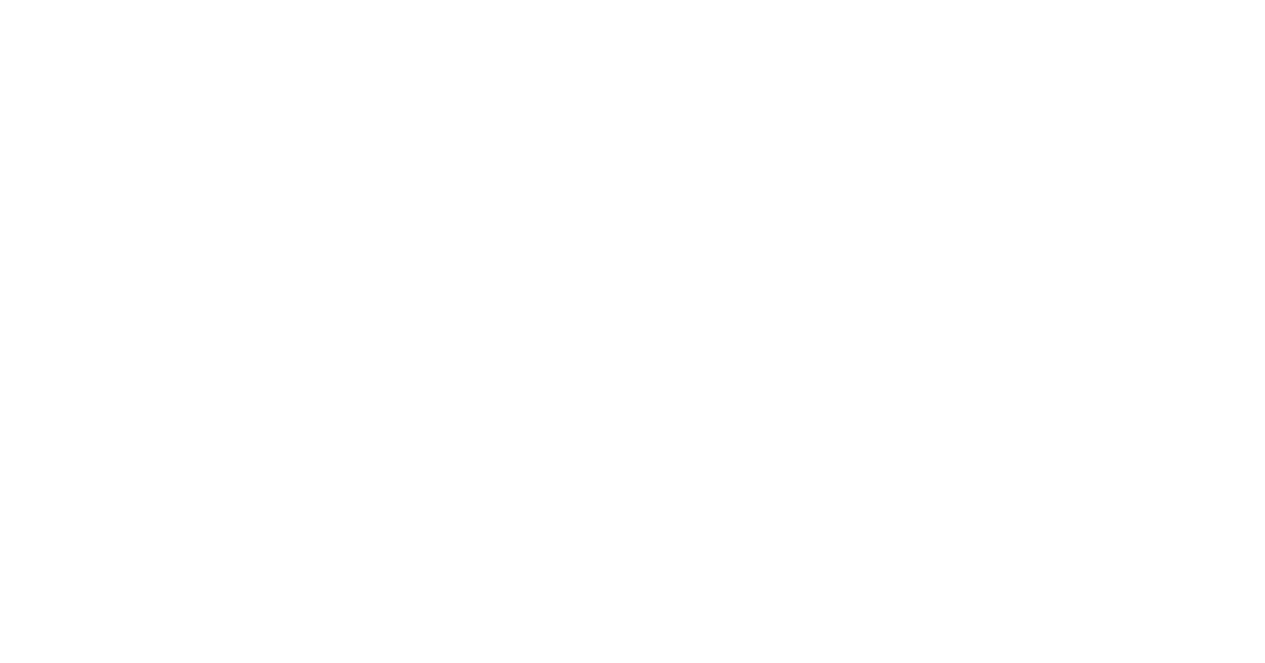 scroll, scrollTop: 0, scrollLeft: 0, axis: both 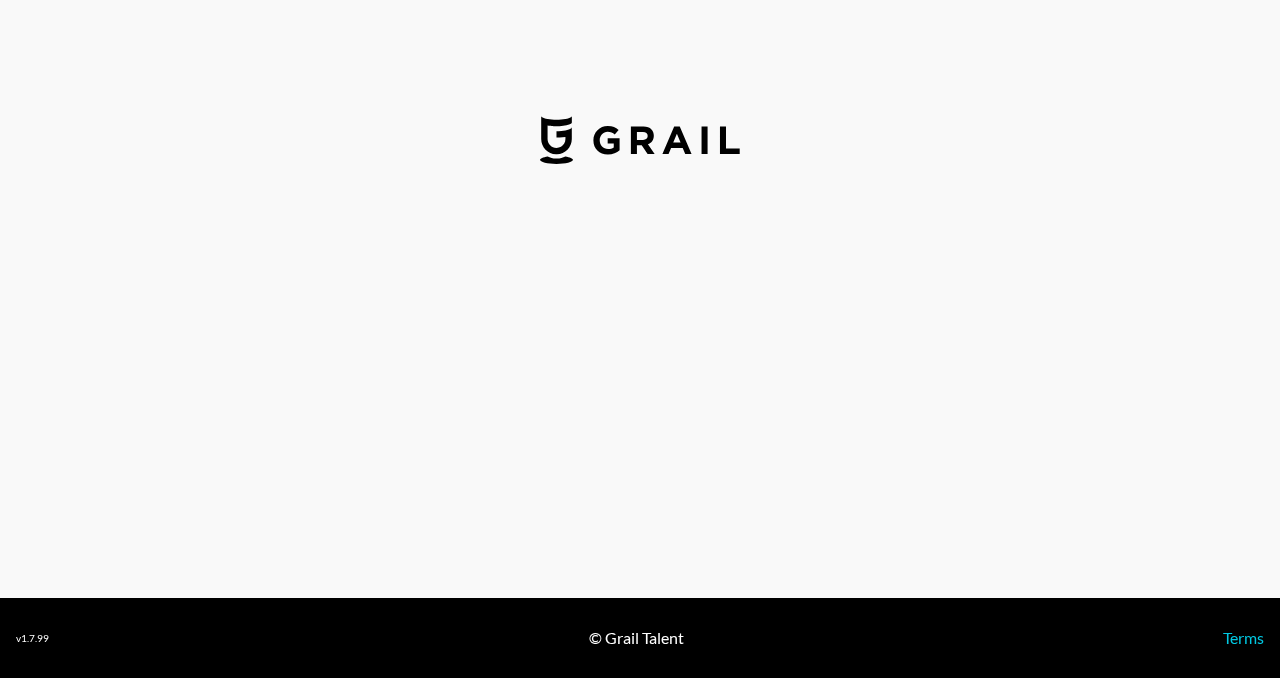select on "USD" 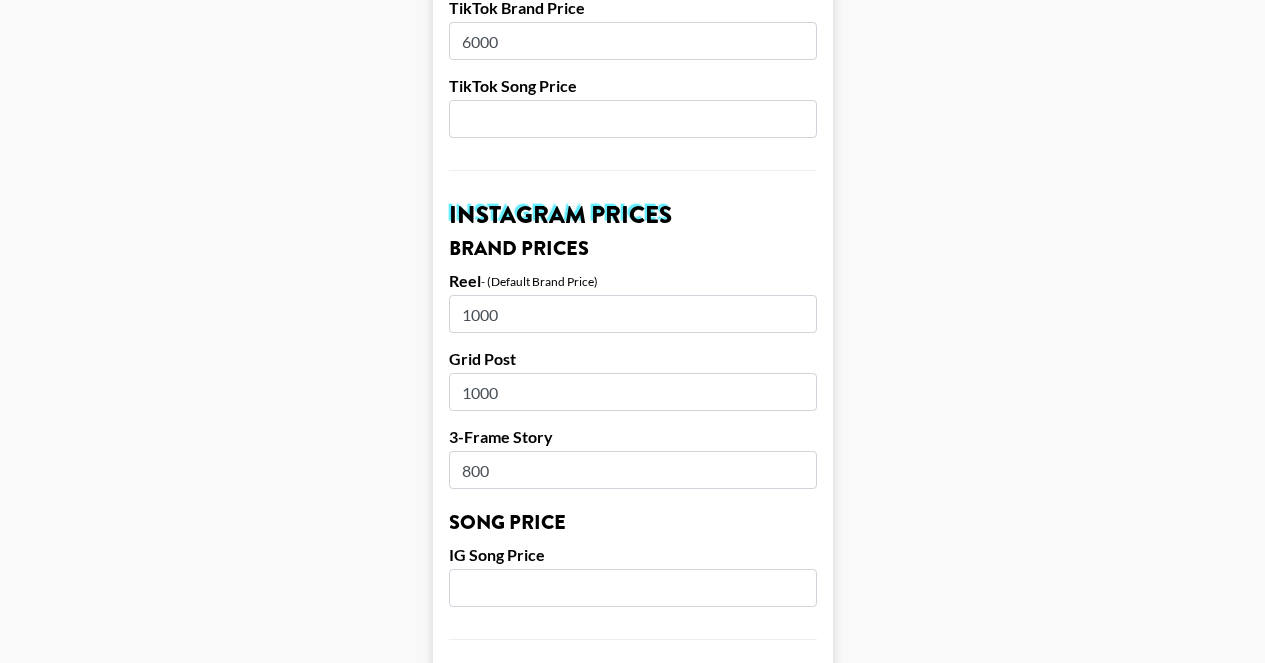 scroll, scrollTop: 824, scrollLeft: 1, axis: both 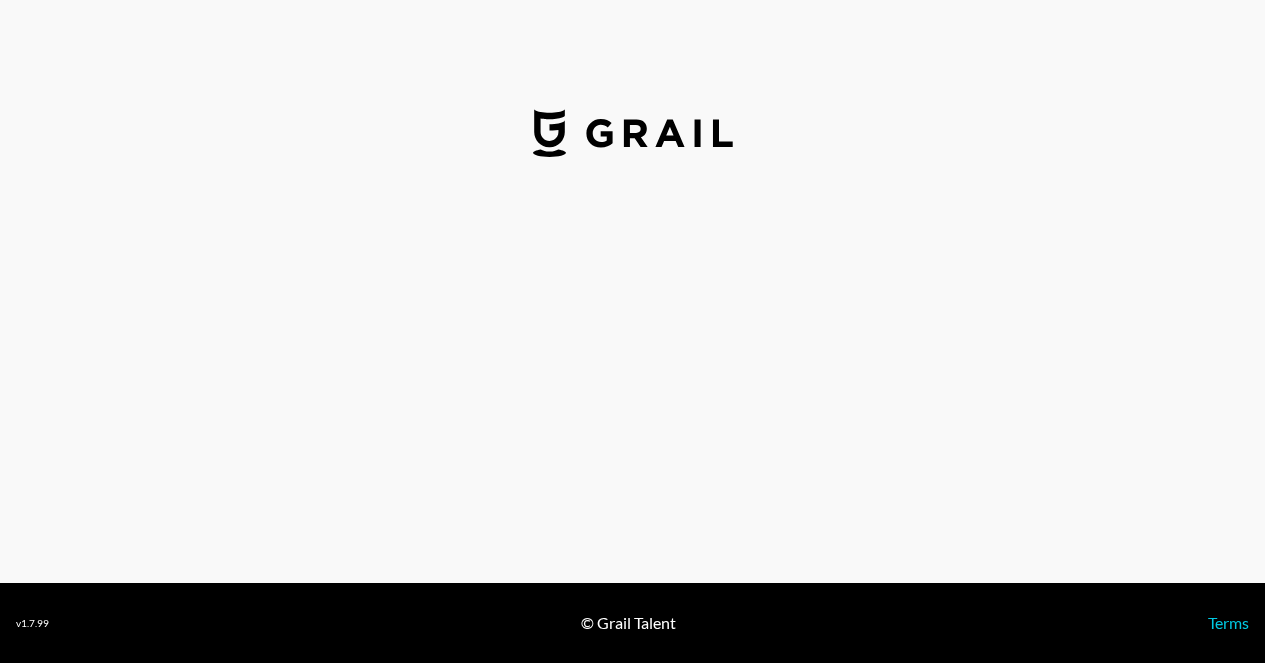 select on "USD" 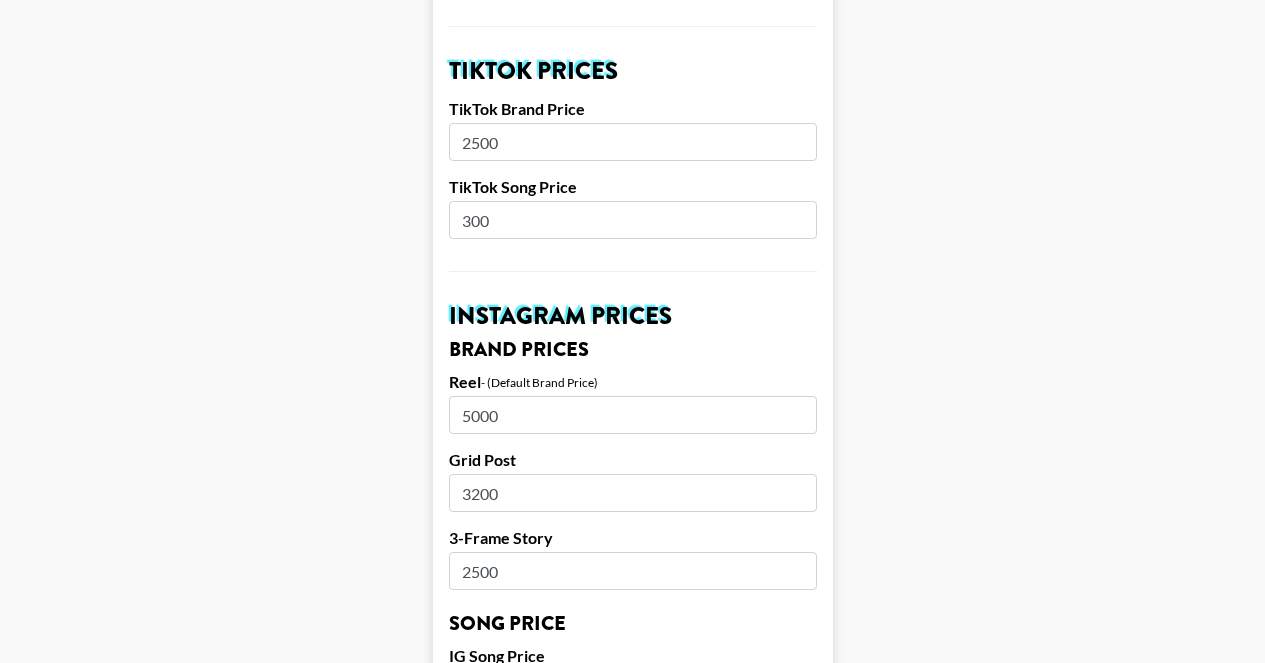 scroll, scrollTop: 708, scrollLeft: 0, axis: vertical 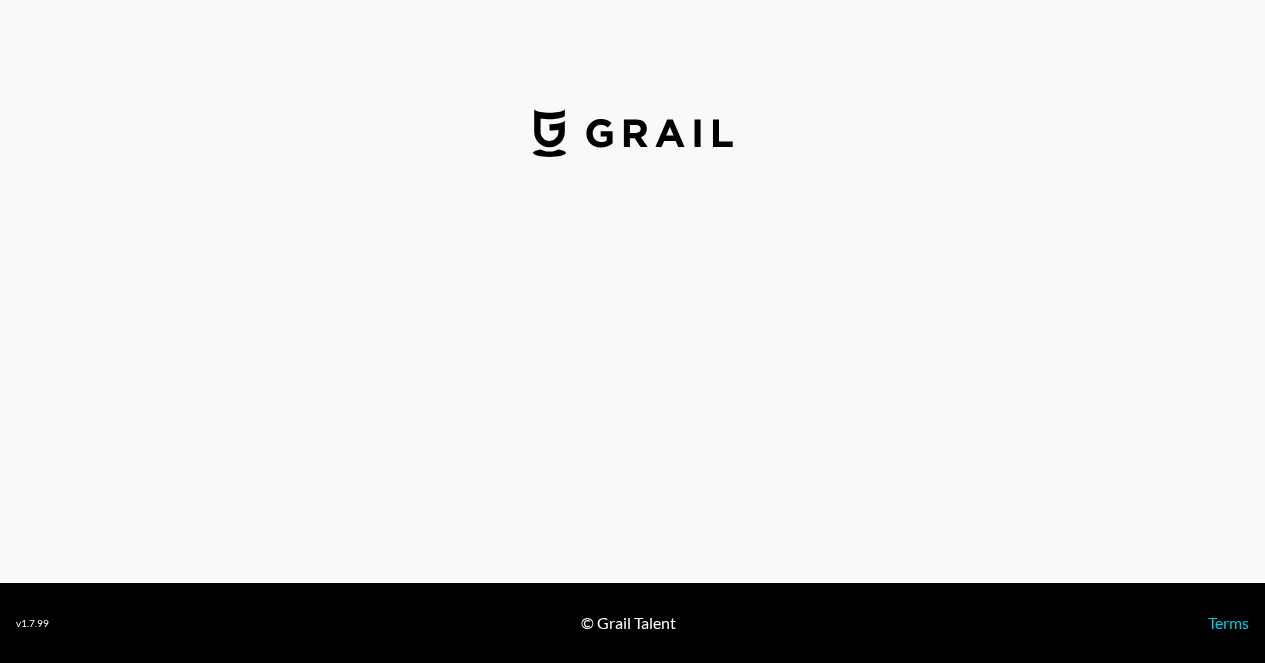 select on "USD" 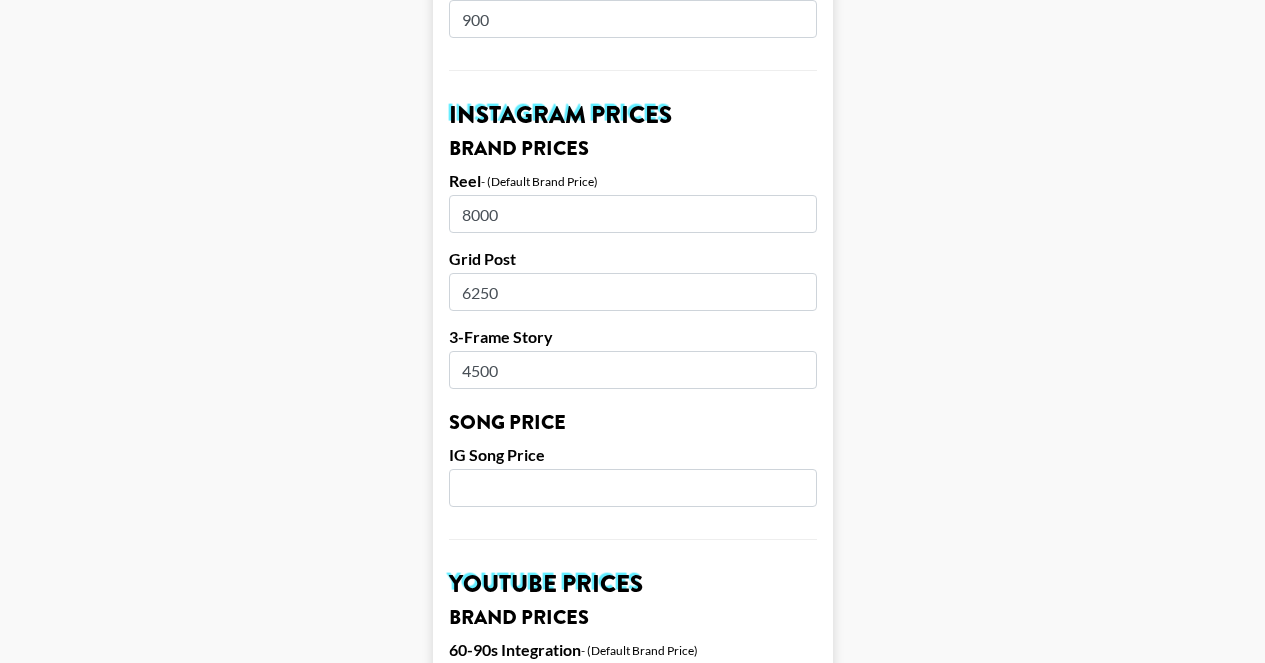 scroll, scrollTop: 887, scrollLeft: 0, axis: vertical 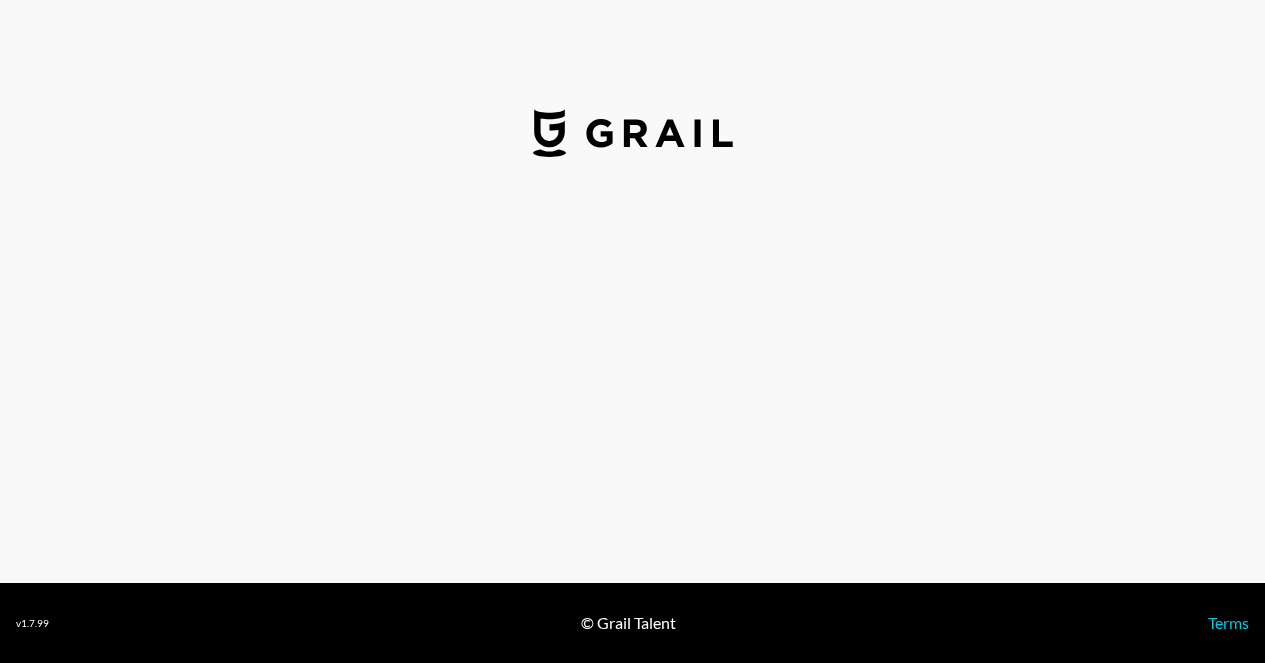 select on "USD" 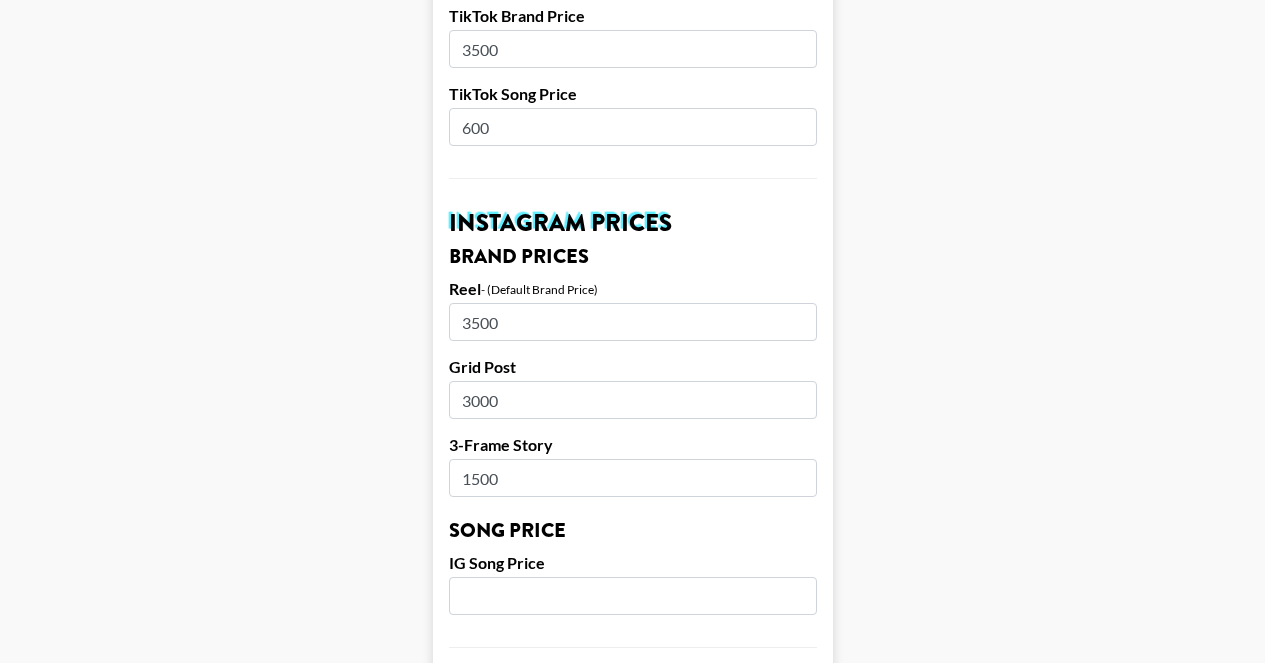 scroll, scrollTop: 838, scrollLeft: 0, axis: vertical 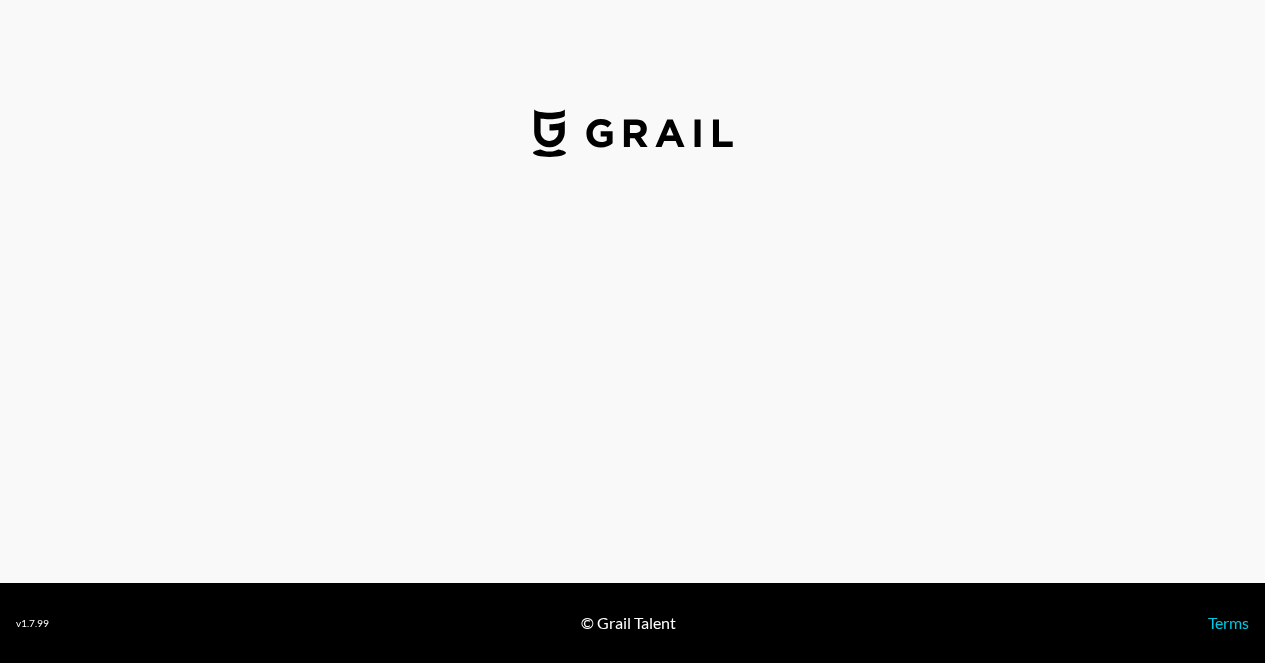 select on "USD" 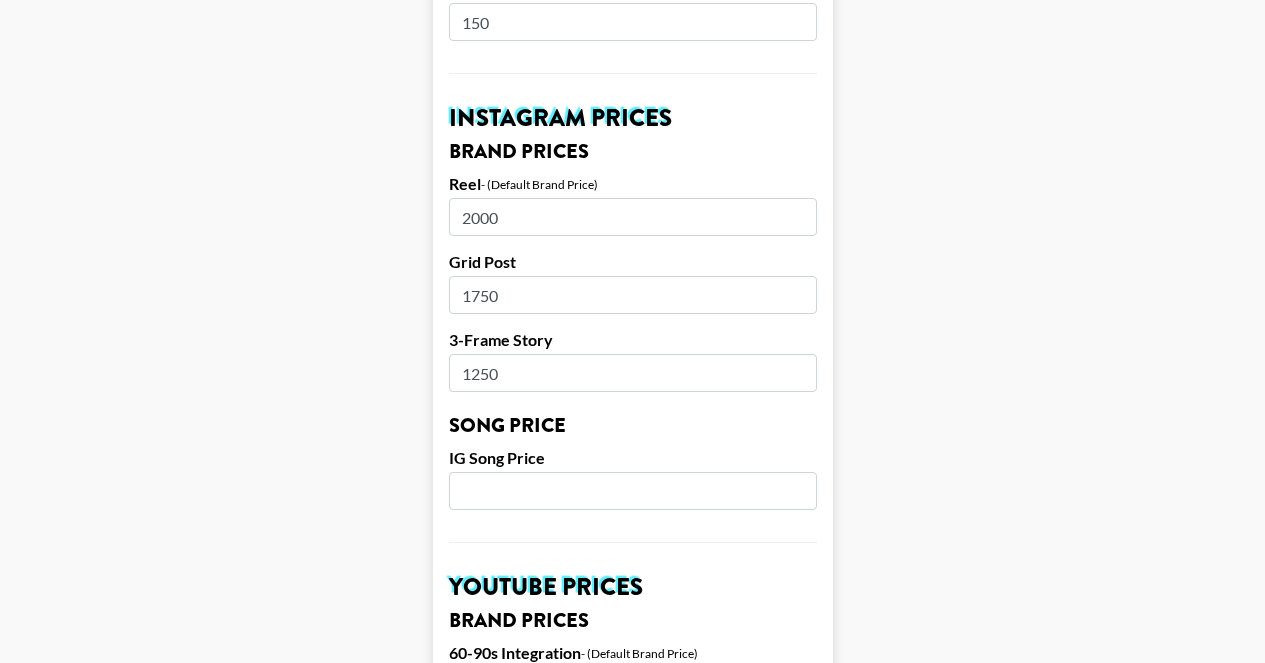 scroll, scrollTop: 885, scrollLeft: 0, axis: vertical 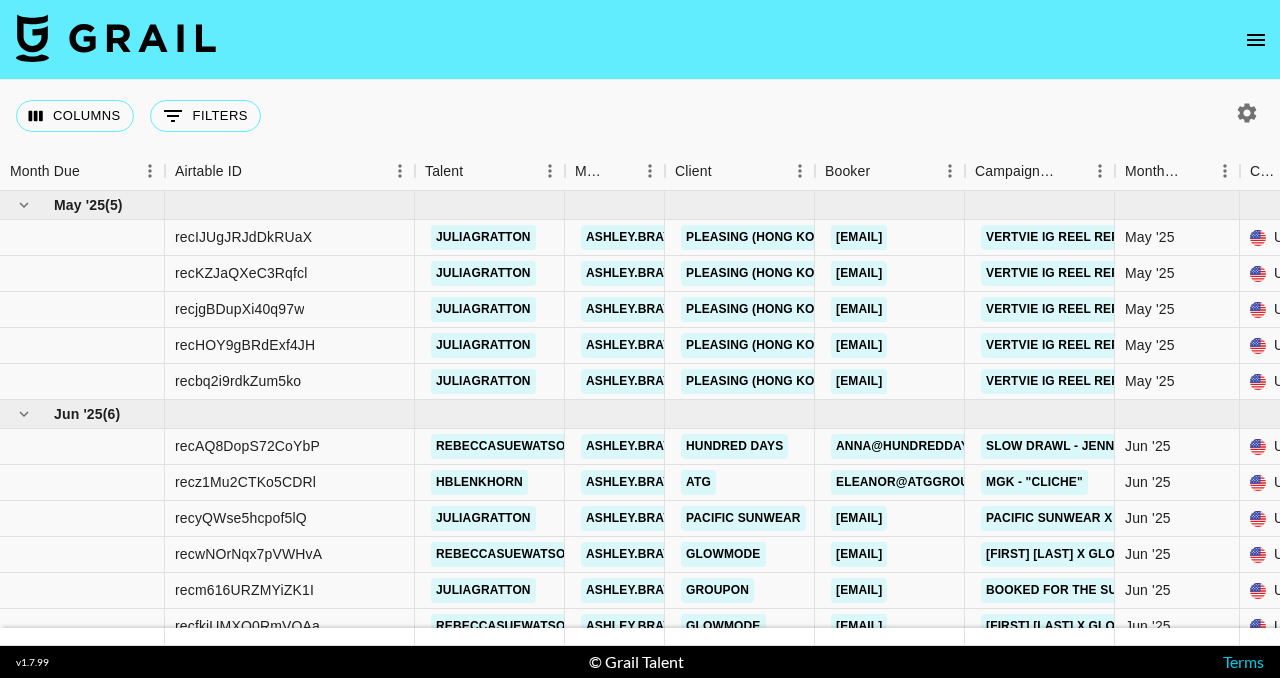 click at bounding box center [640, 40] 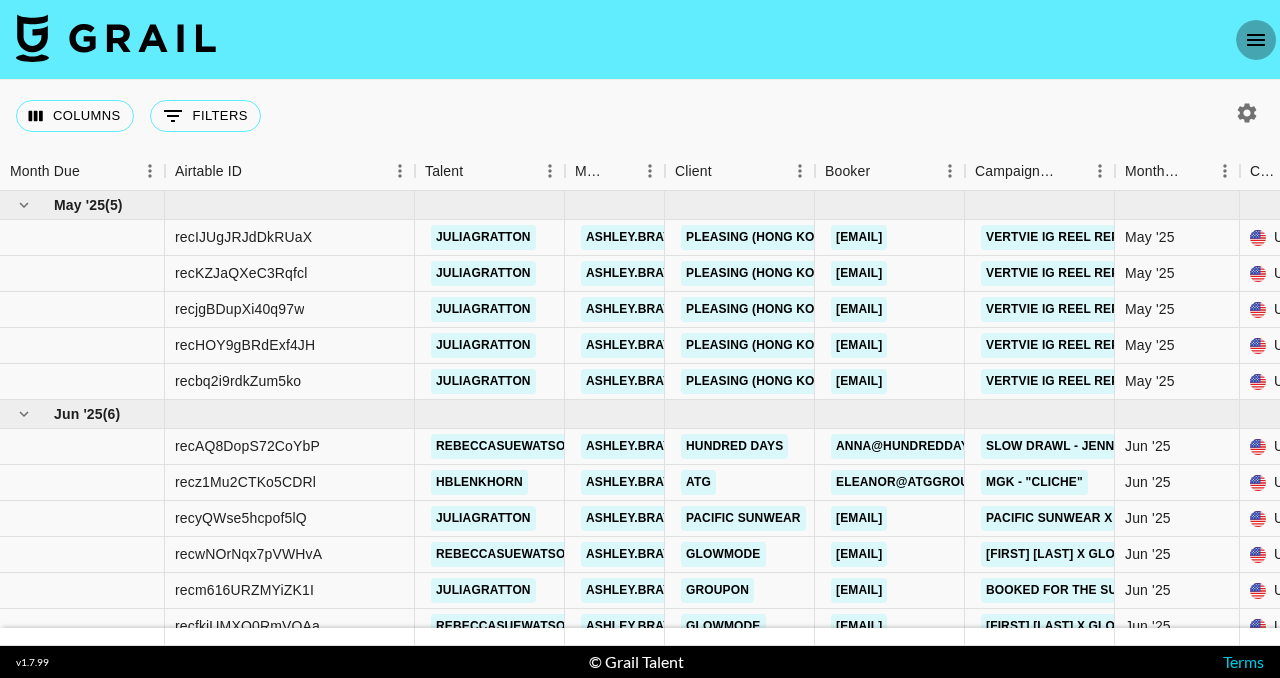 click 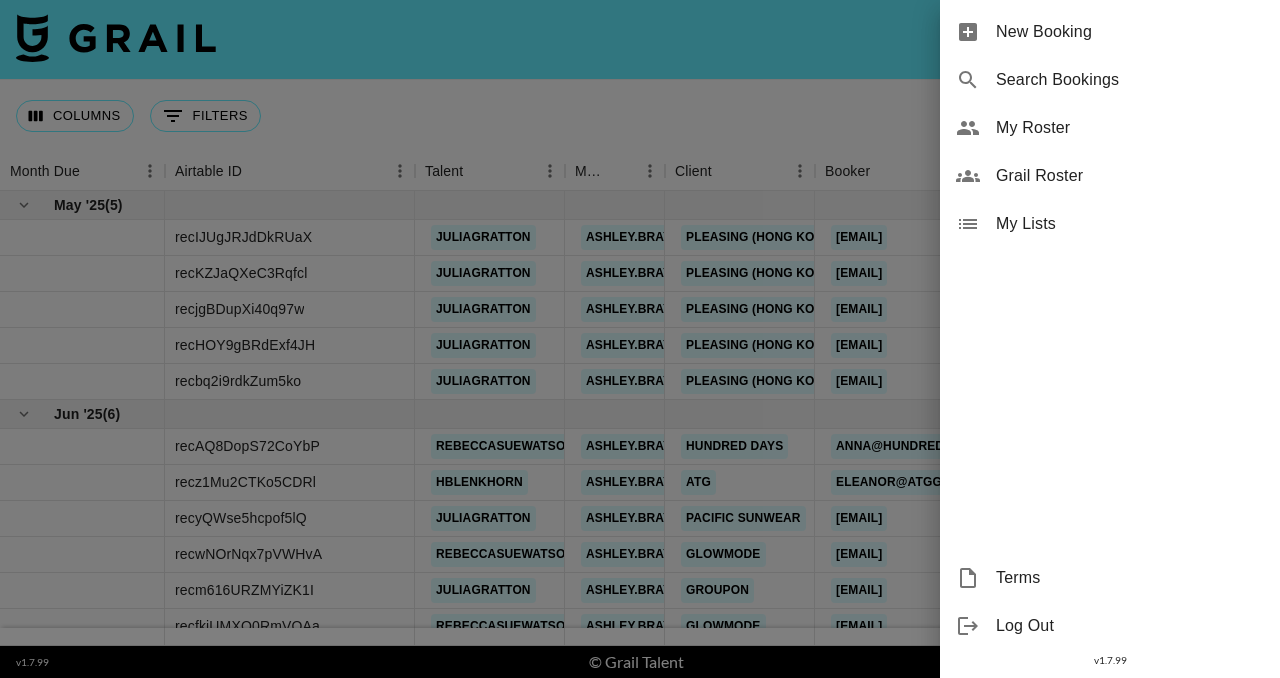 click on "My Roster" at bounding box center [1130, 128] 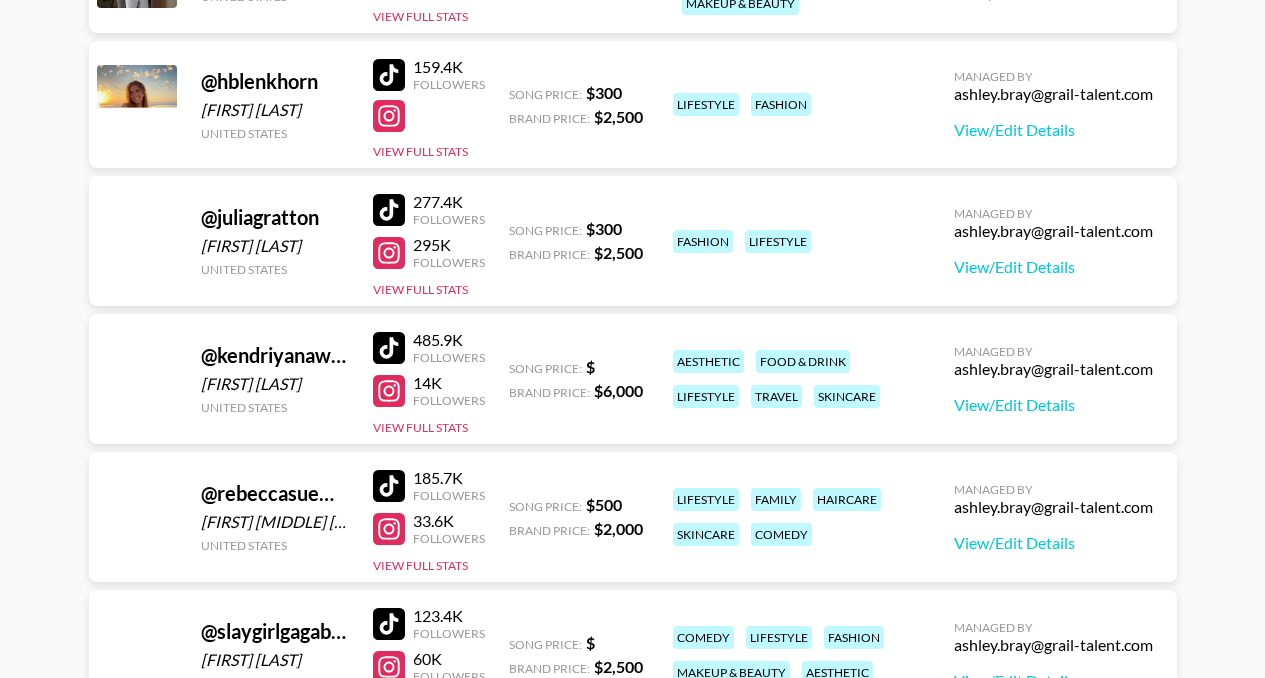 scroll, scrollTop: 987, scrollLeft: 0, axis: vertical 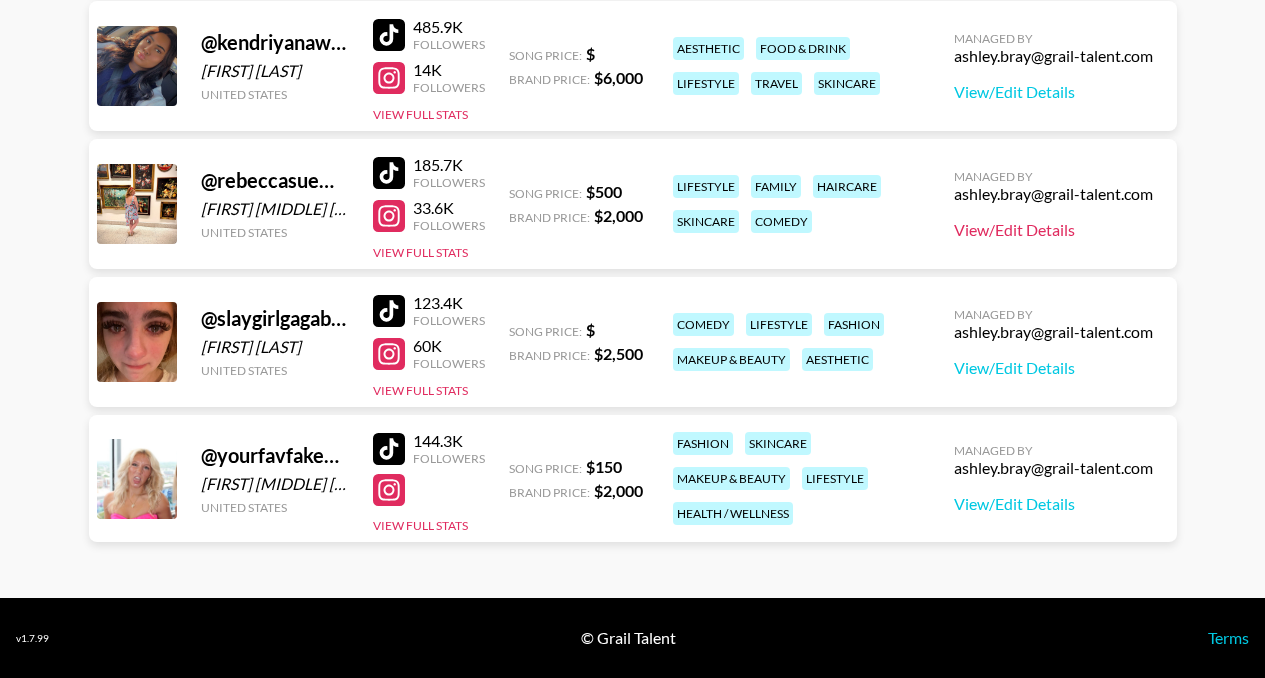 click on "View/Edit Details" at bounding box center (1053, 230) 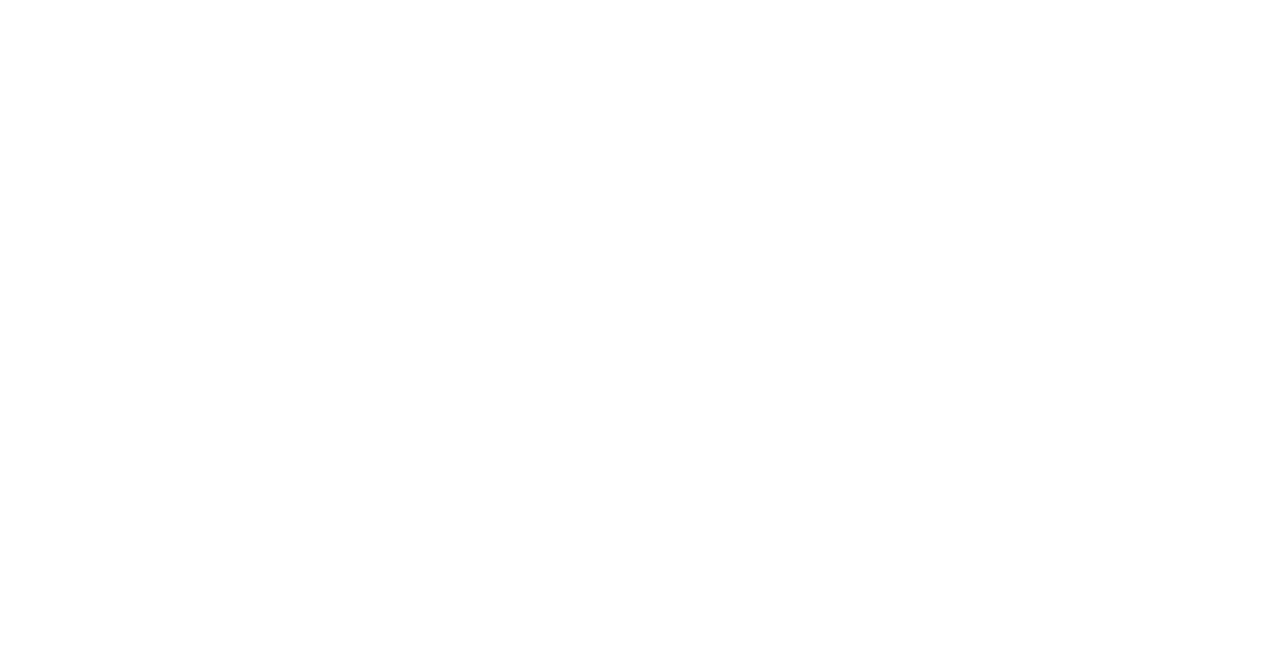scroll, scrollTop: 0, scrollLeft: 0, axis: both 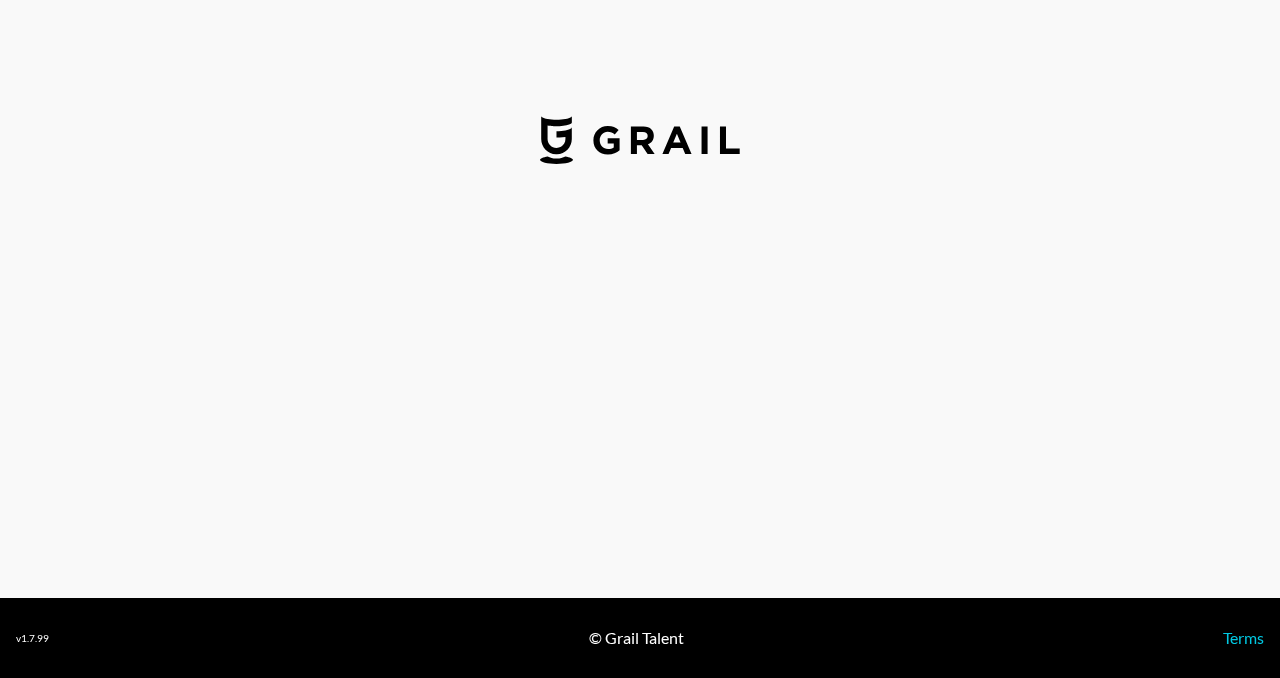 select on "USD" 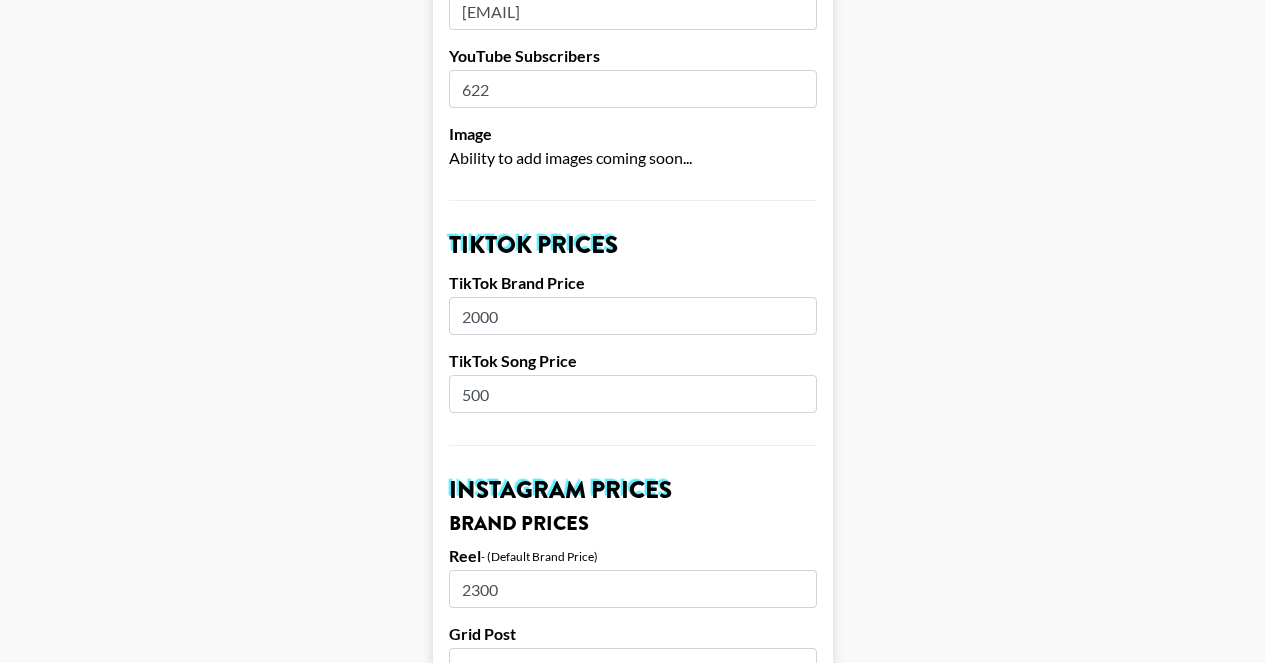 scroll, scrollTop: 574, scrollLeft: 0, axis: vertical 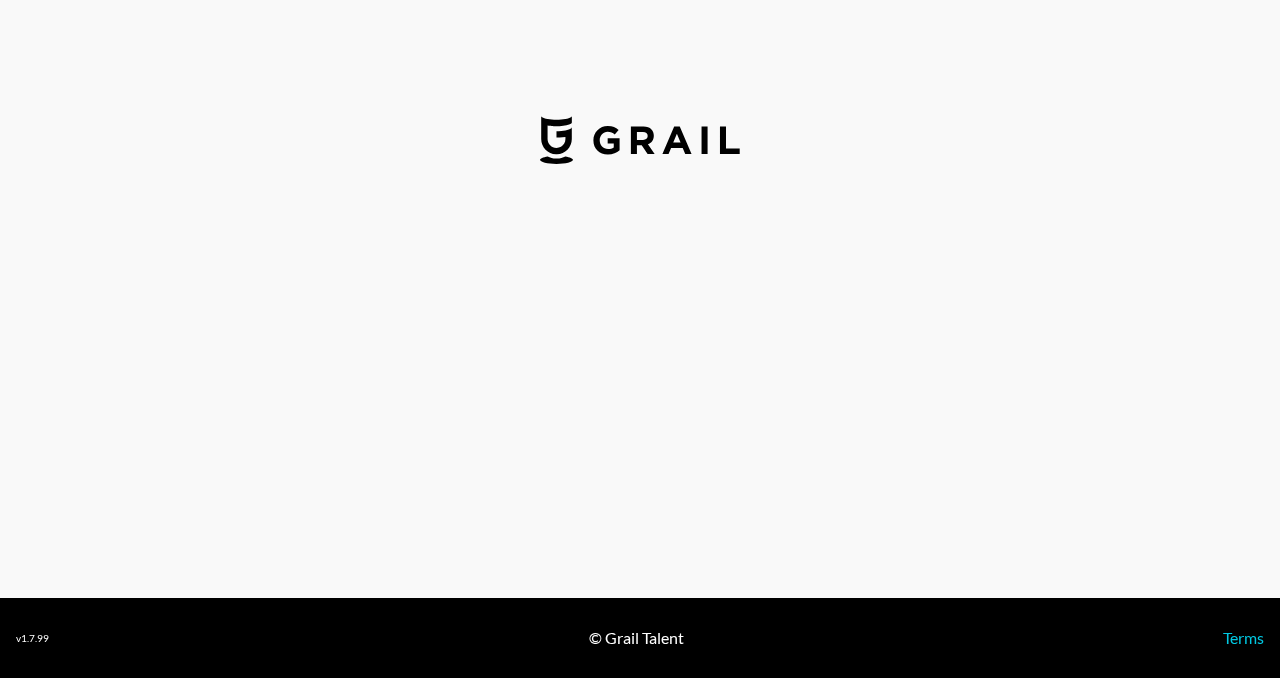 select on "USD" 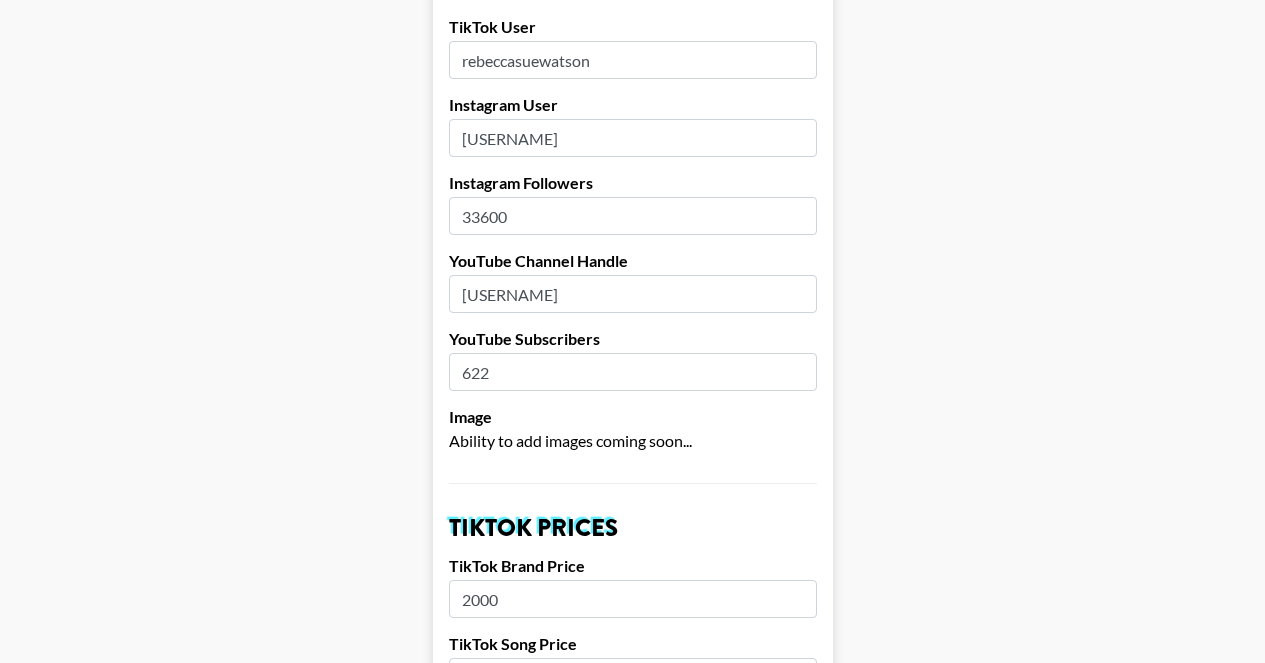 scroll, scrollTop: 251, scrollLeft: 0, axis: vertical 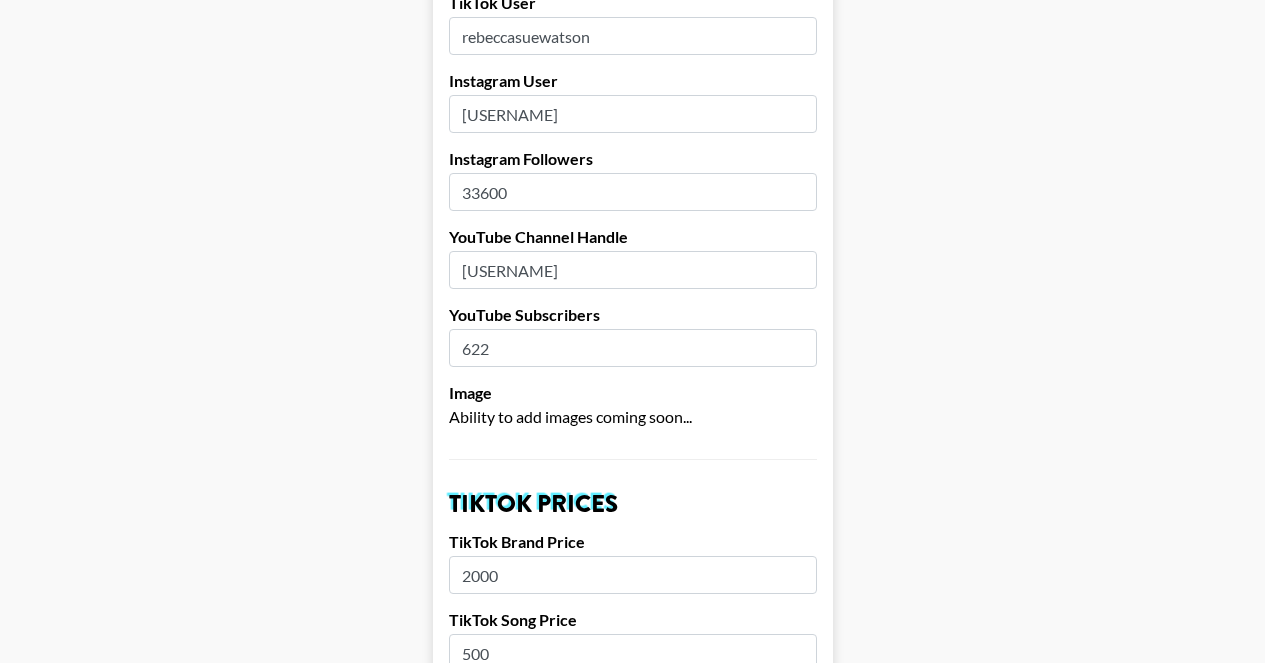 click on "2000" at bounding box center (633, 575) 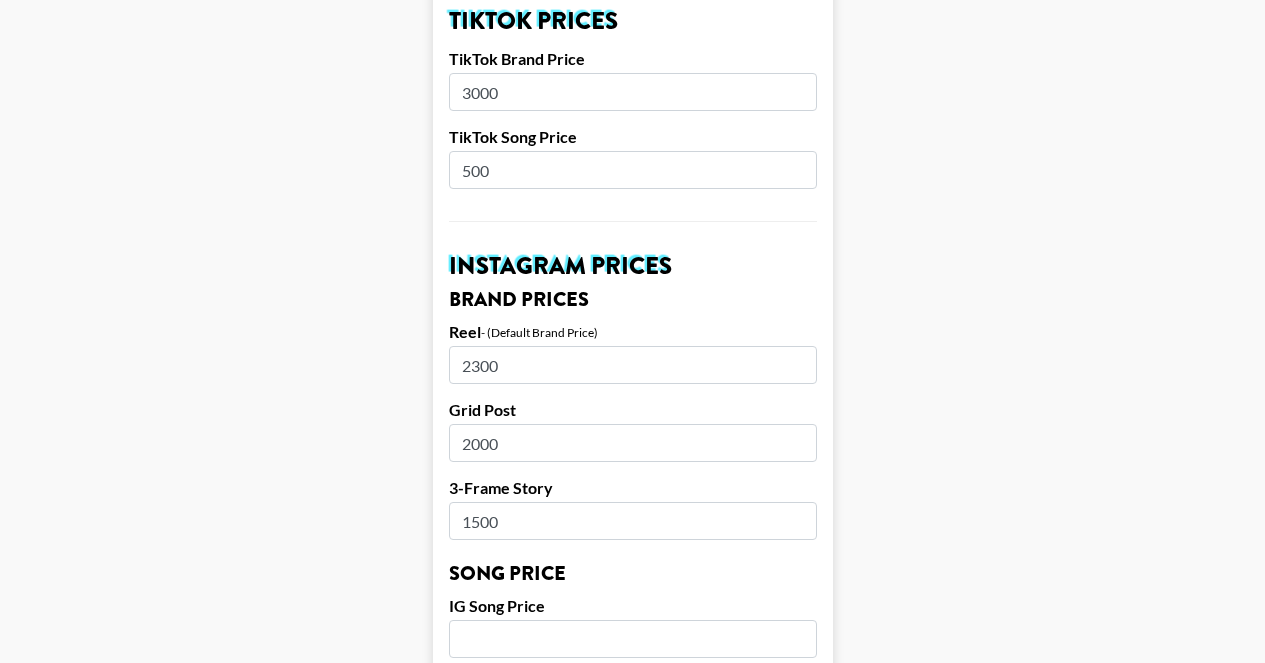 scroll, scrollTop: 738, scrollLeft: 0, axis: vertical 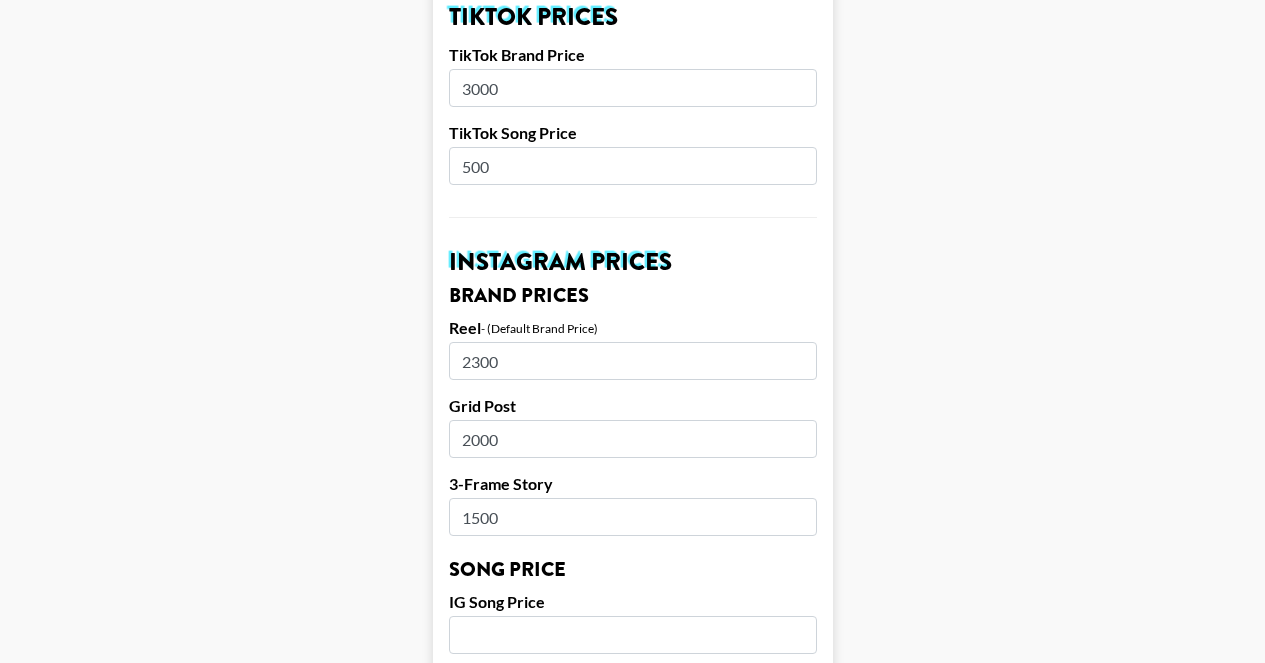 type on "3000" 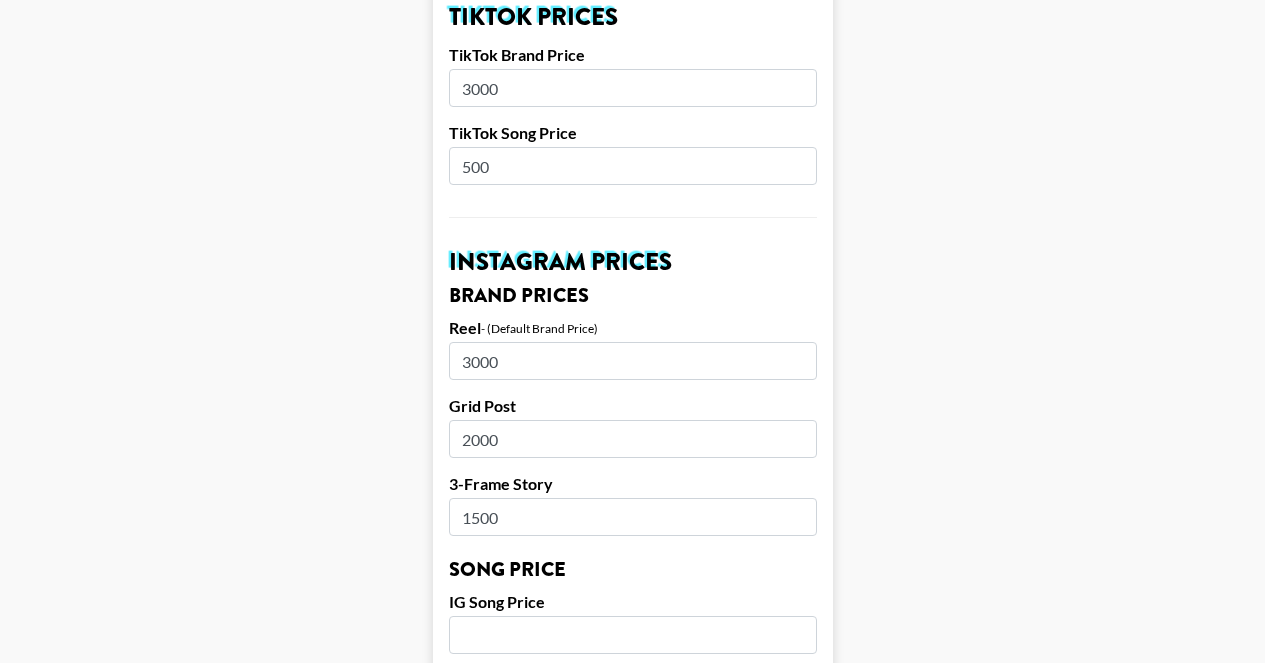type on "3000" 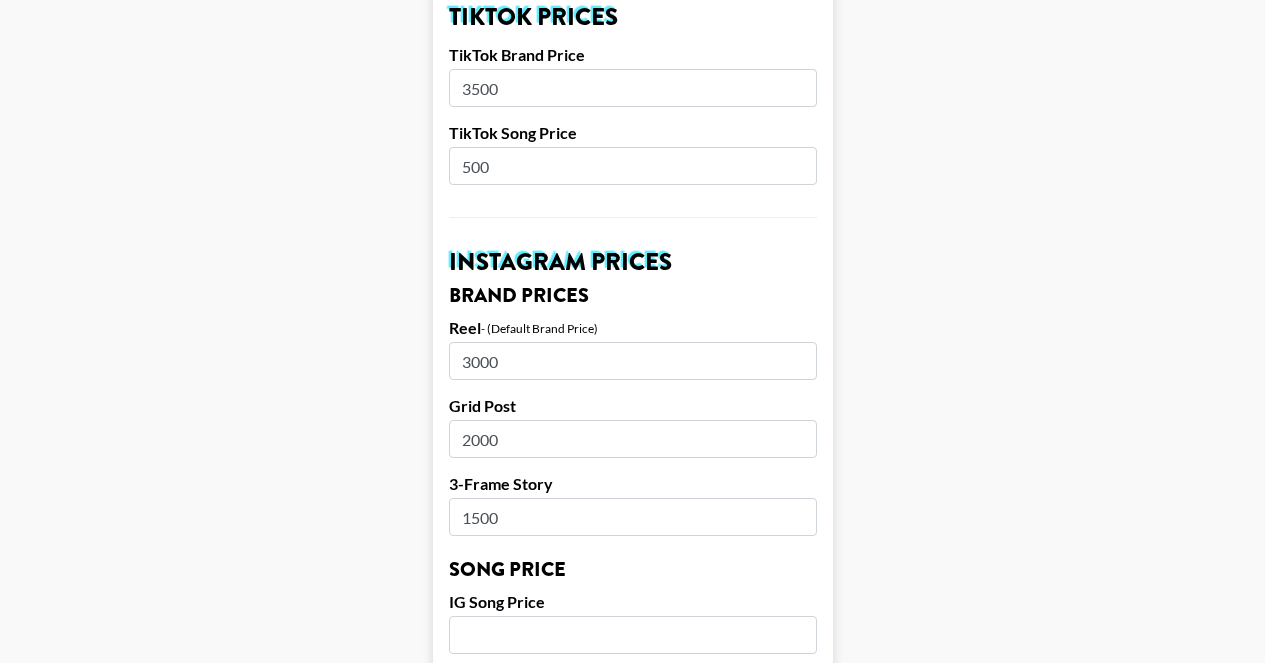 type on "3500" 